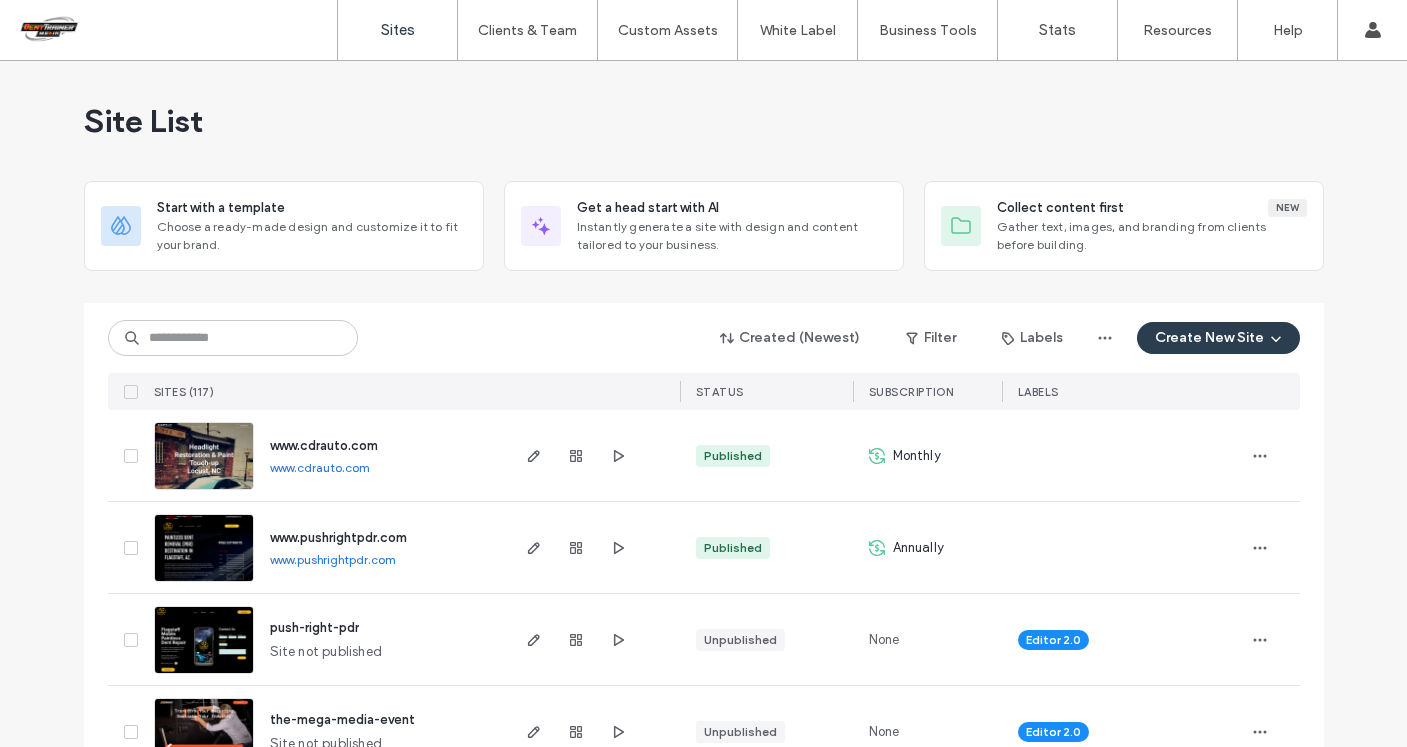 scroll, scrollTop: 0, scrollLeft: 0, axis: both 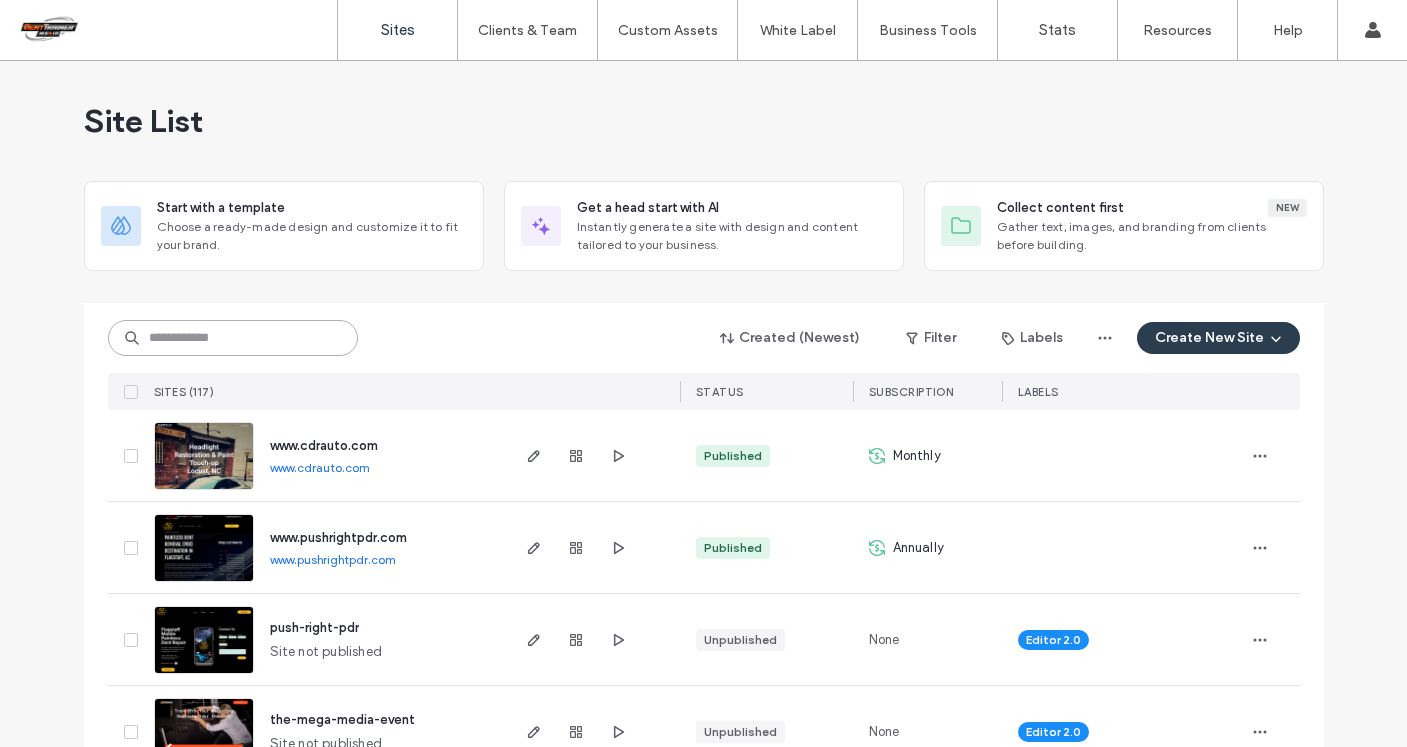 click at bounding box center [233, 338] 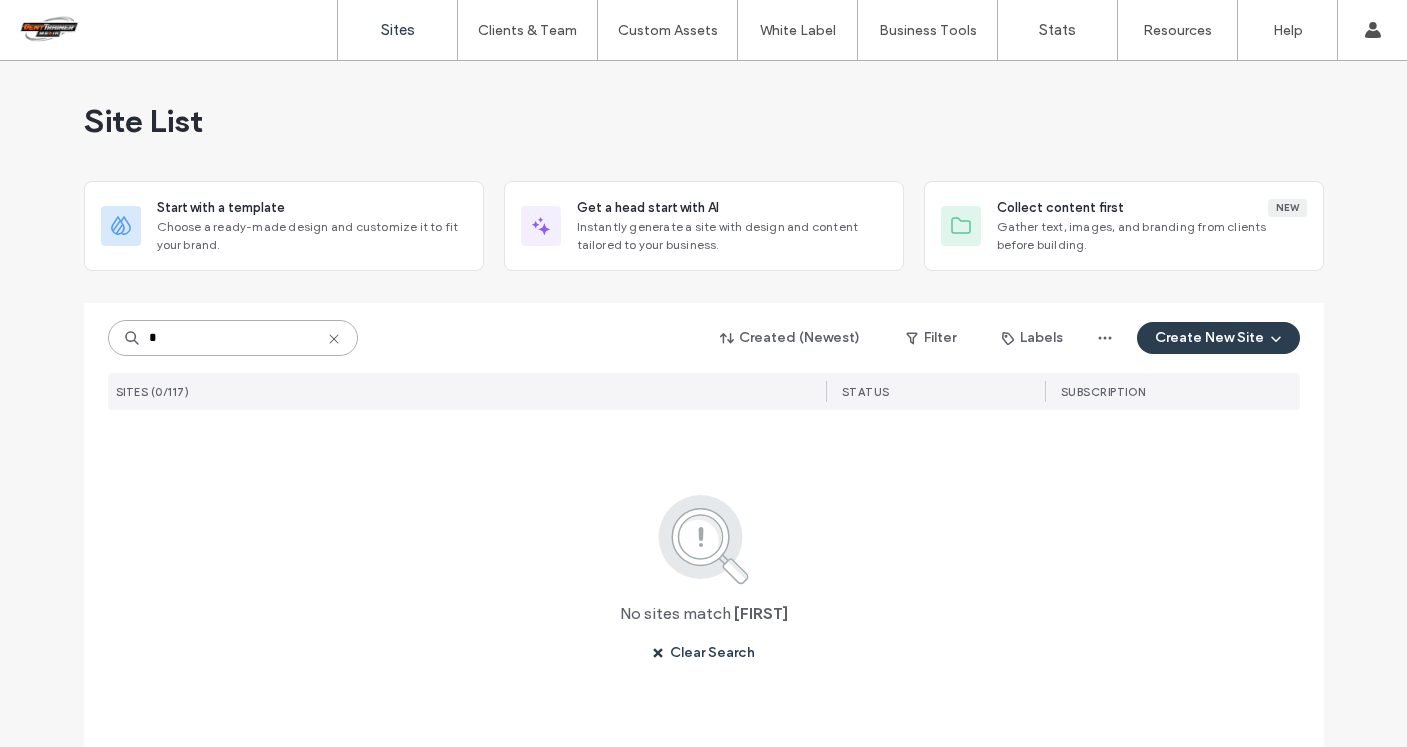 type on "*" 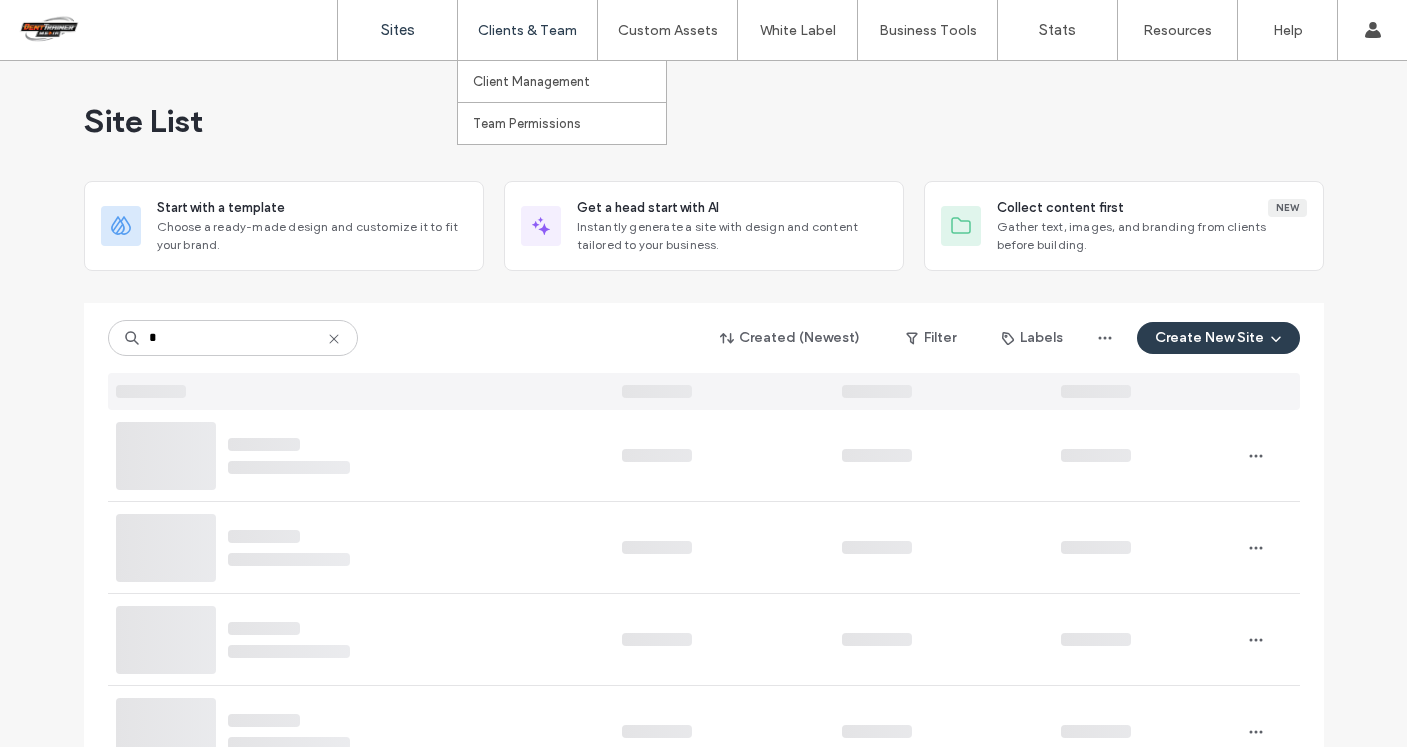 click on "Clients & Team" at bounding box center (527, 30) 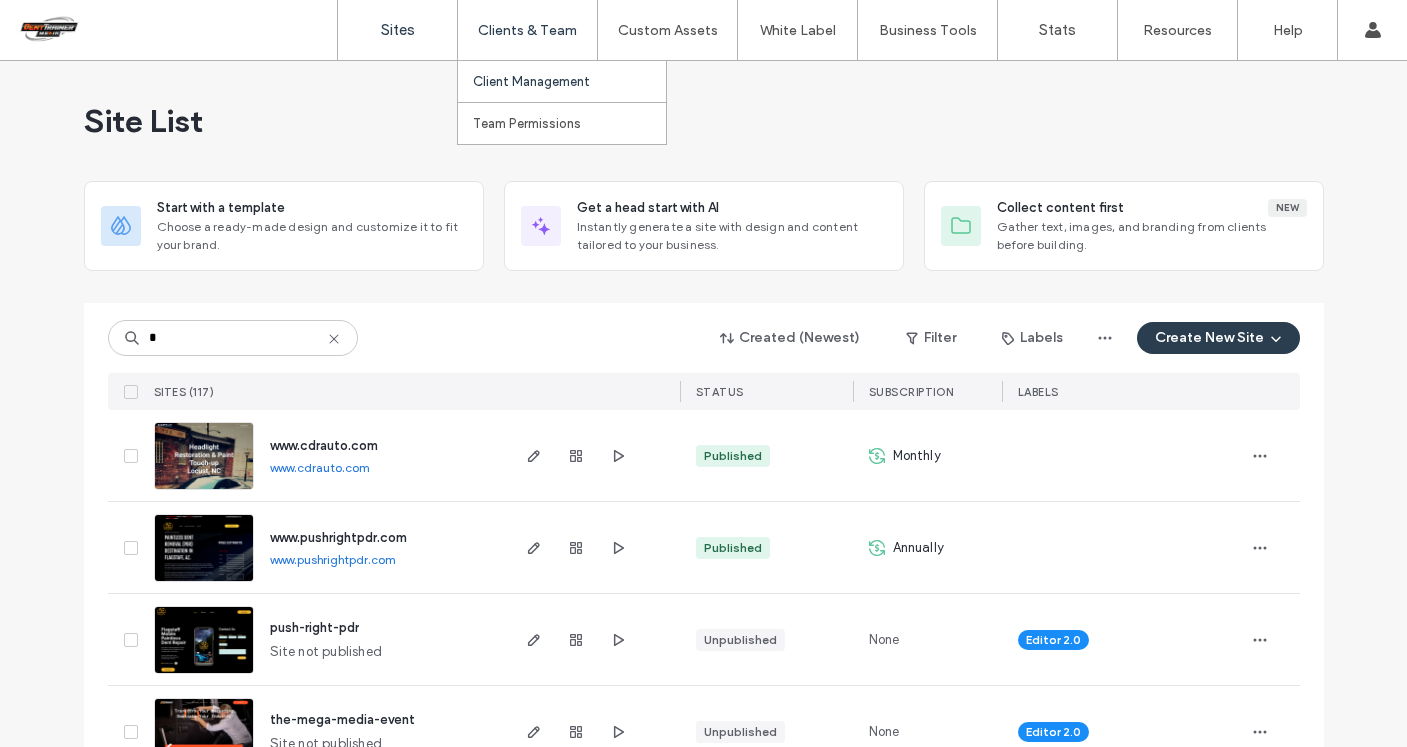 click on "Client Management" at bounding box center (531, 81) 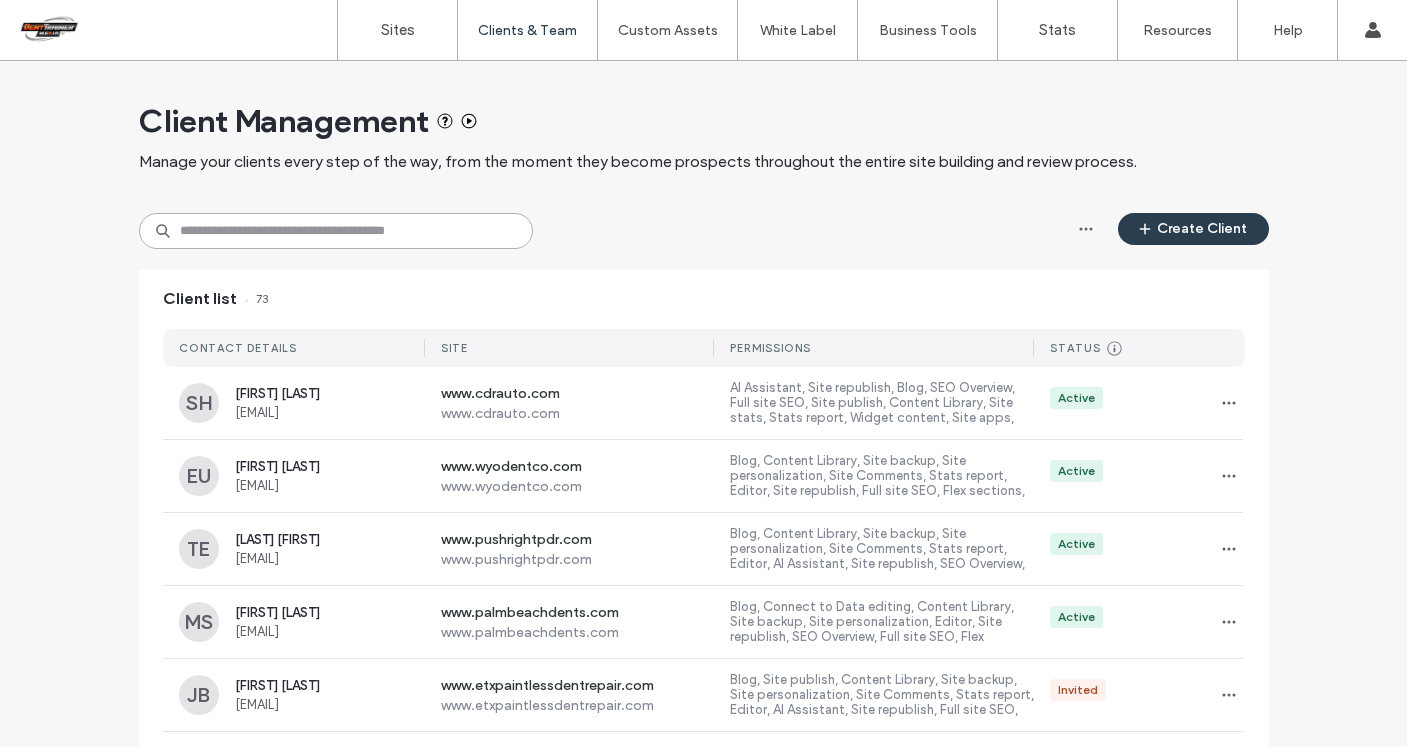 click at bounding box center [336, 231] 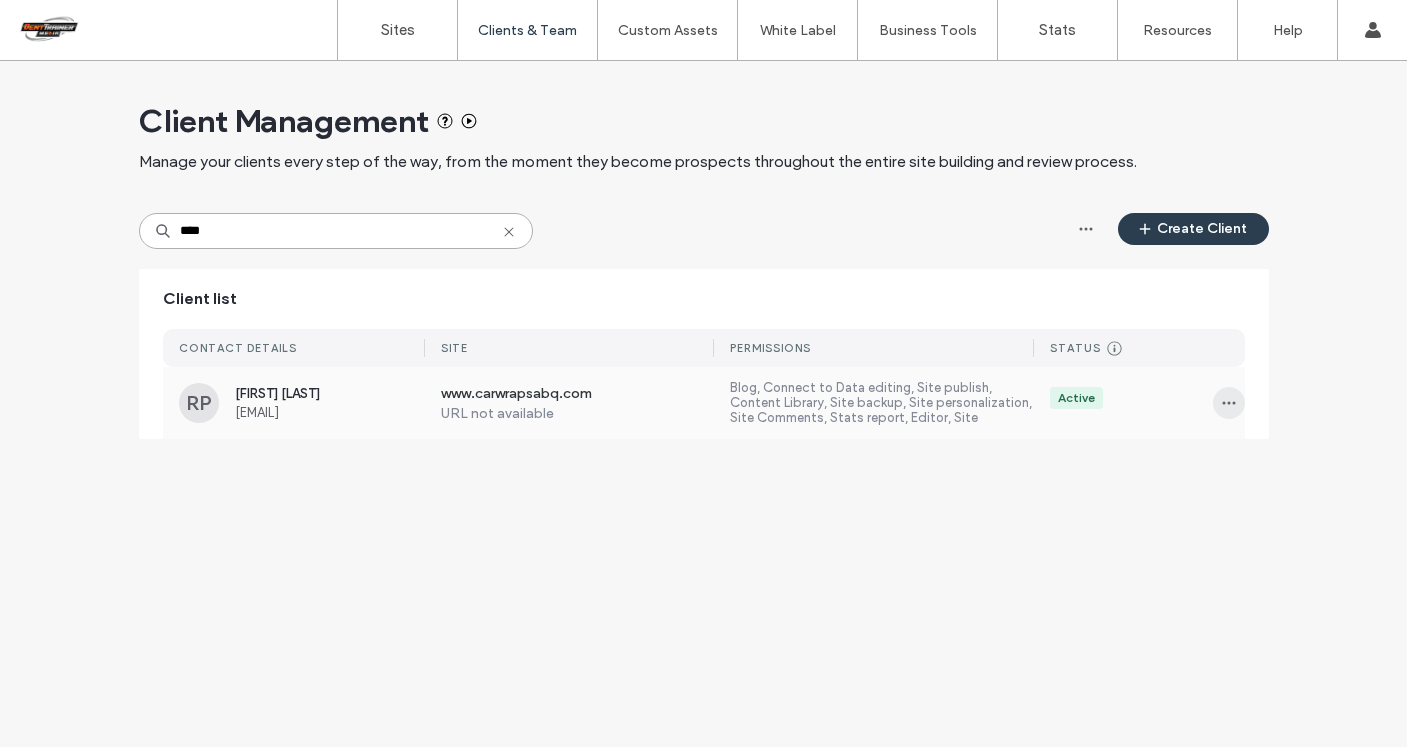 type on "****" 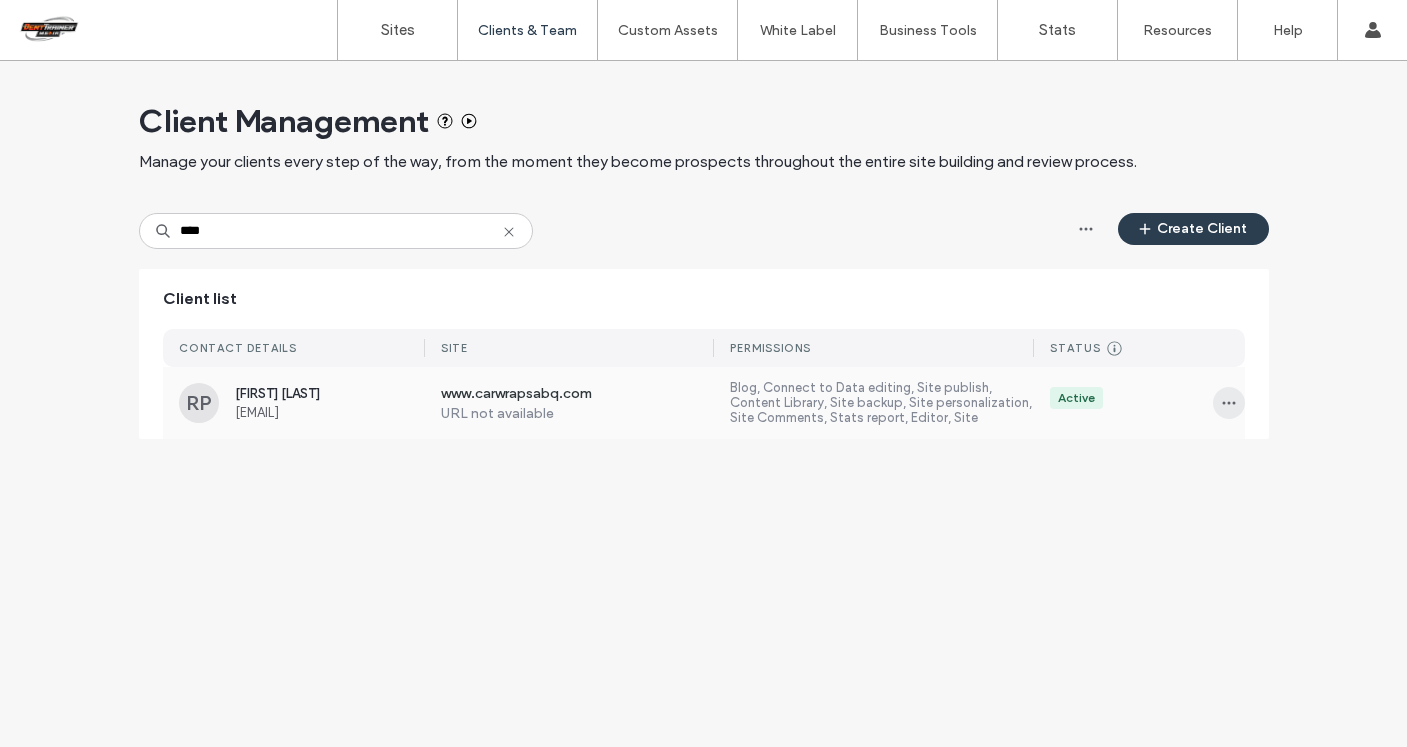 click at bounding box center (1229, 403) 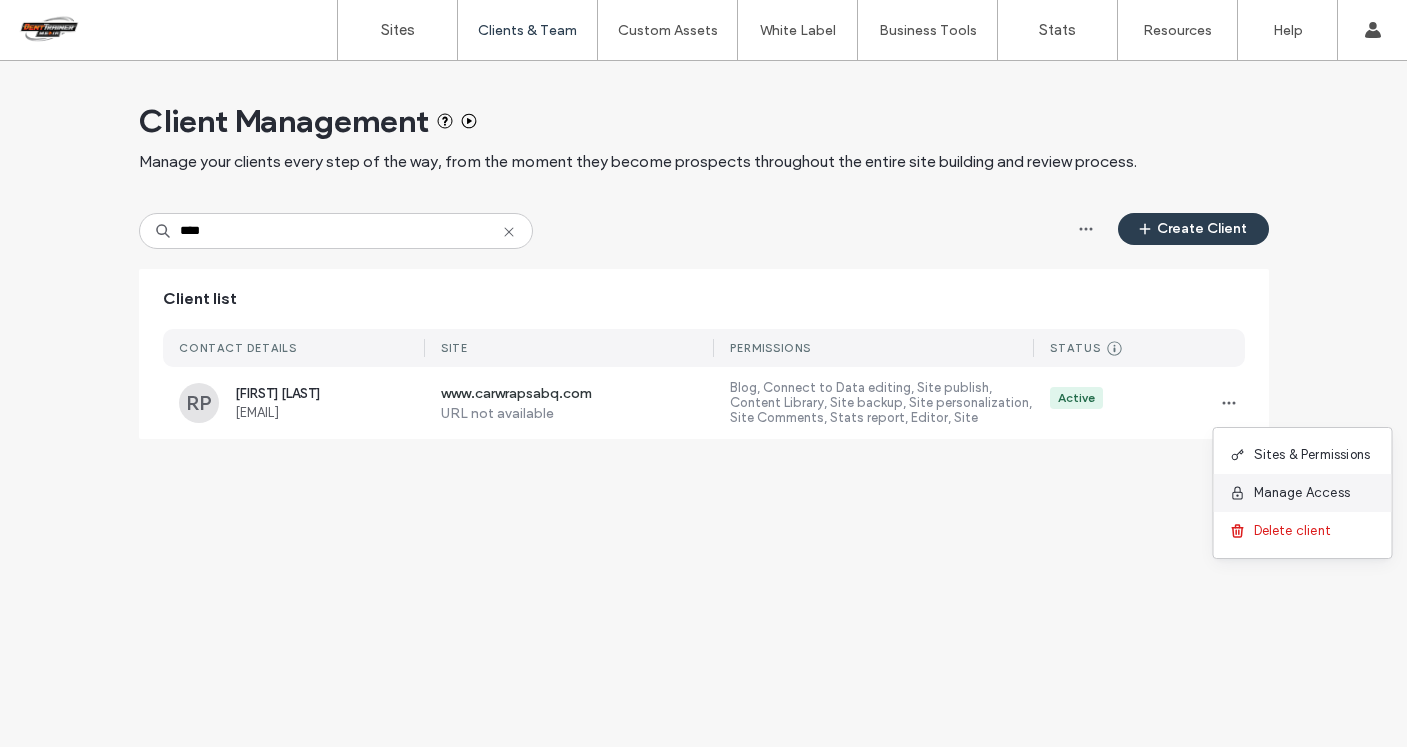 click on "Manage Access" at bounding box center [1302, 493] 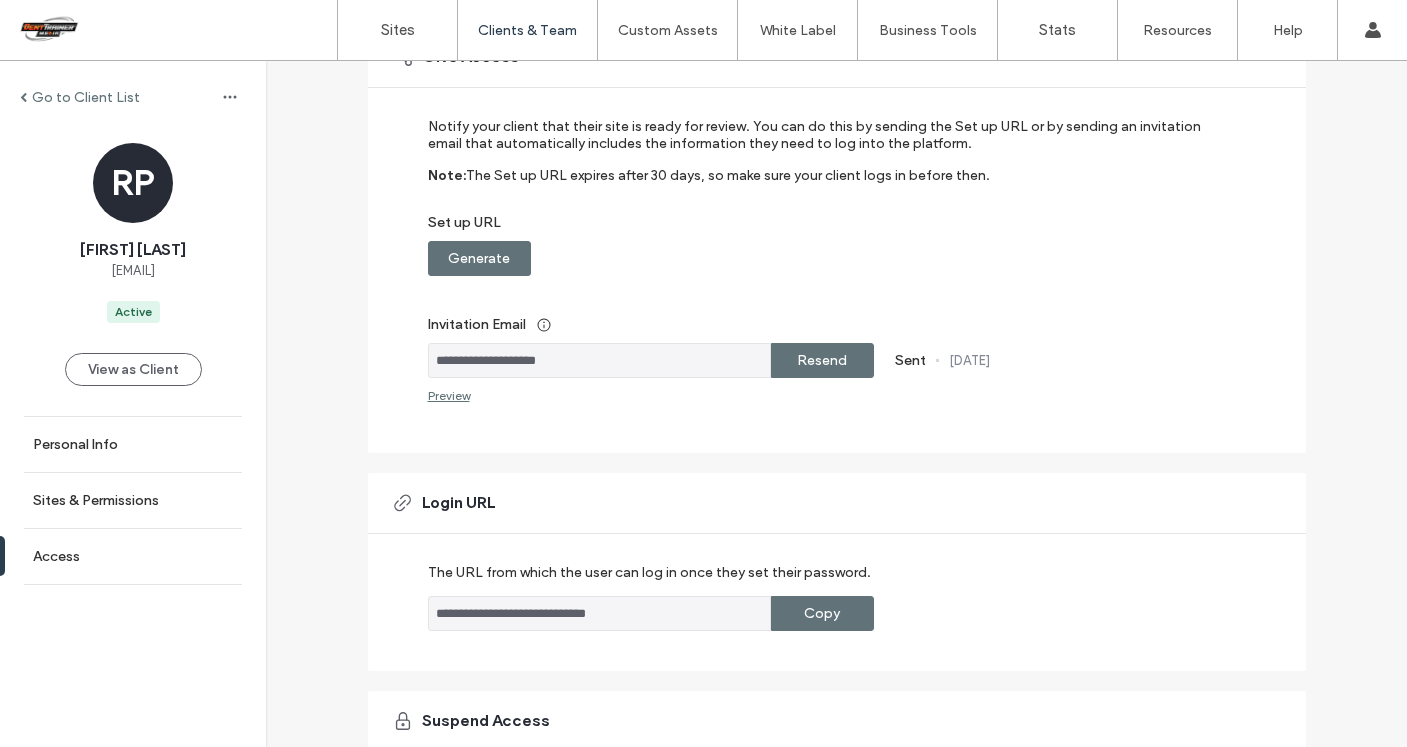 scroll, scrollTop: 397, scrollLeft: 0, axis: vertical 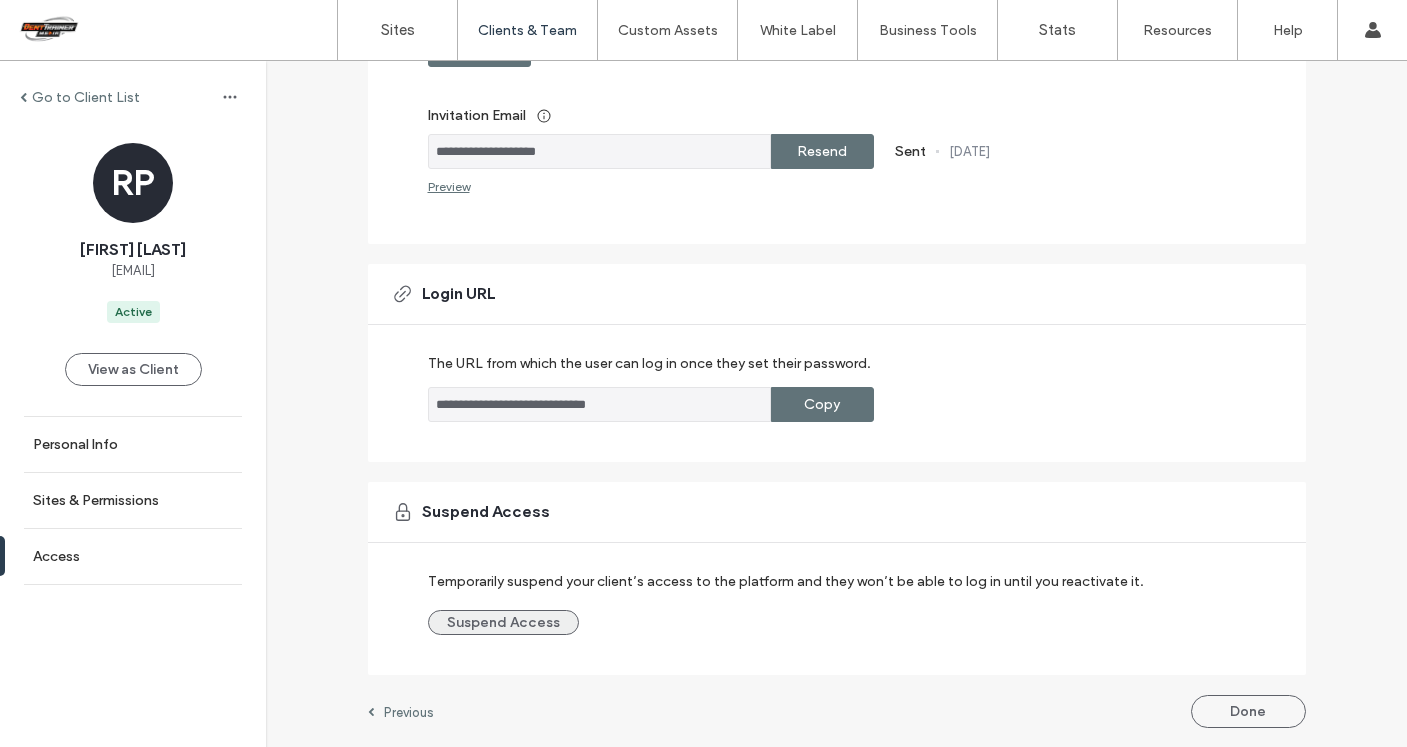 click on "Suspend Access" at bounding box center (503, 622) 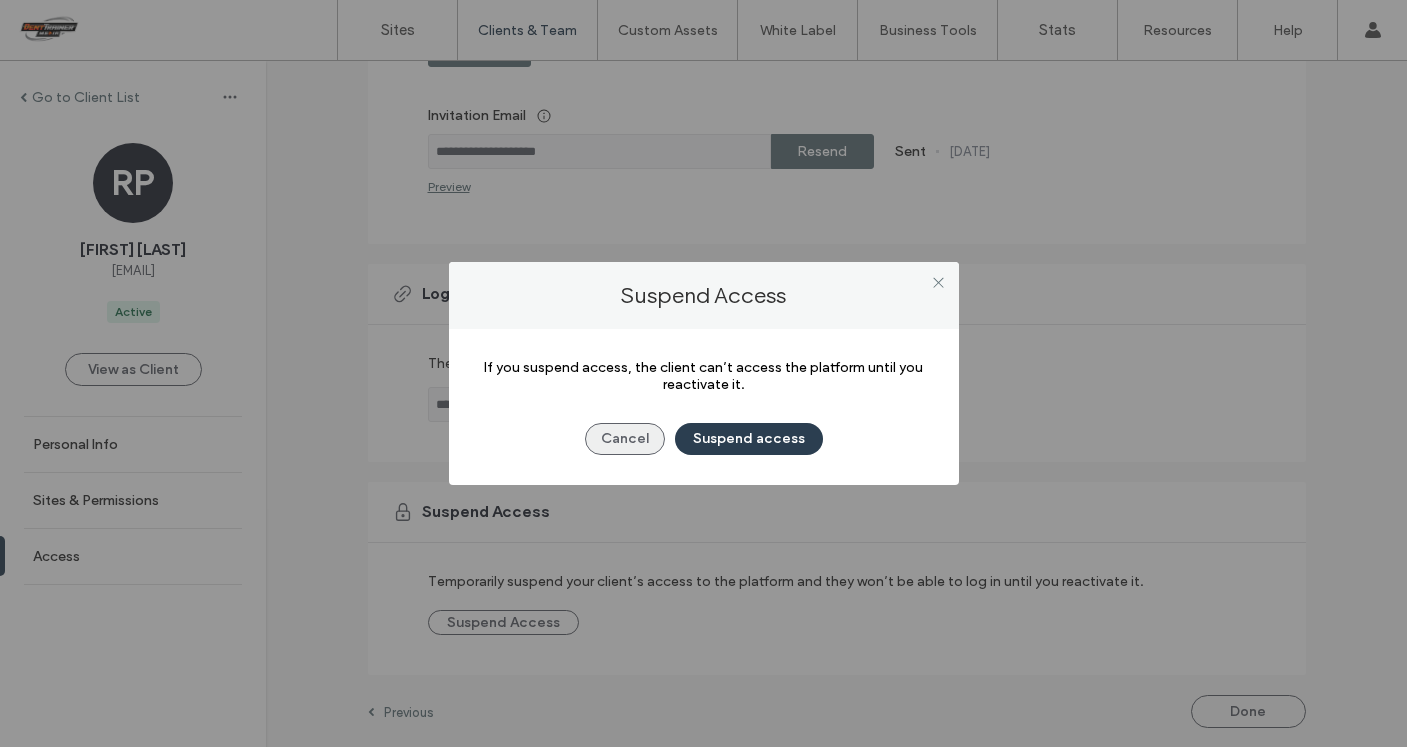 click on "Cancel" at bounding box center (625, 439) 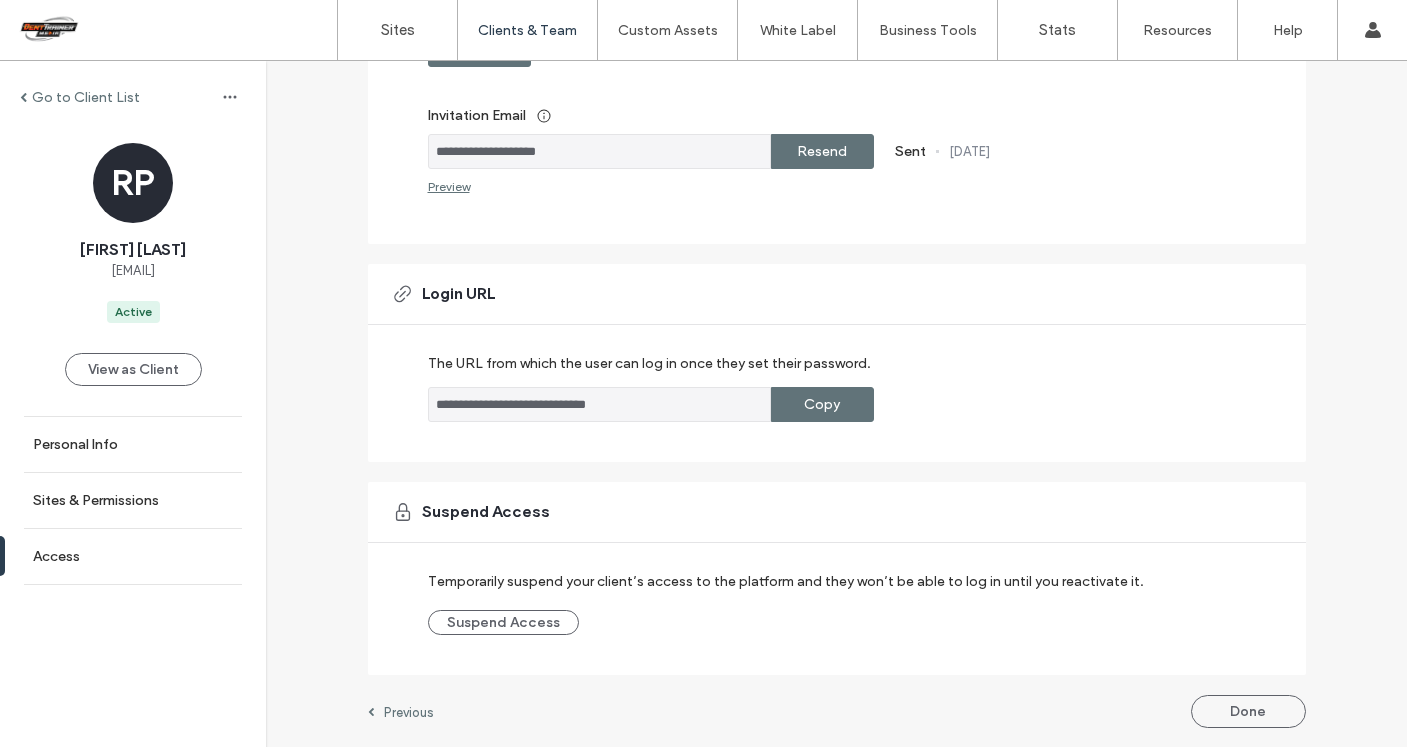 drag, startPoint x: 200, startPoint y: 264, endPoint x: 54, endPoint y: 263, distance: 146.00342 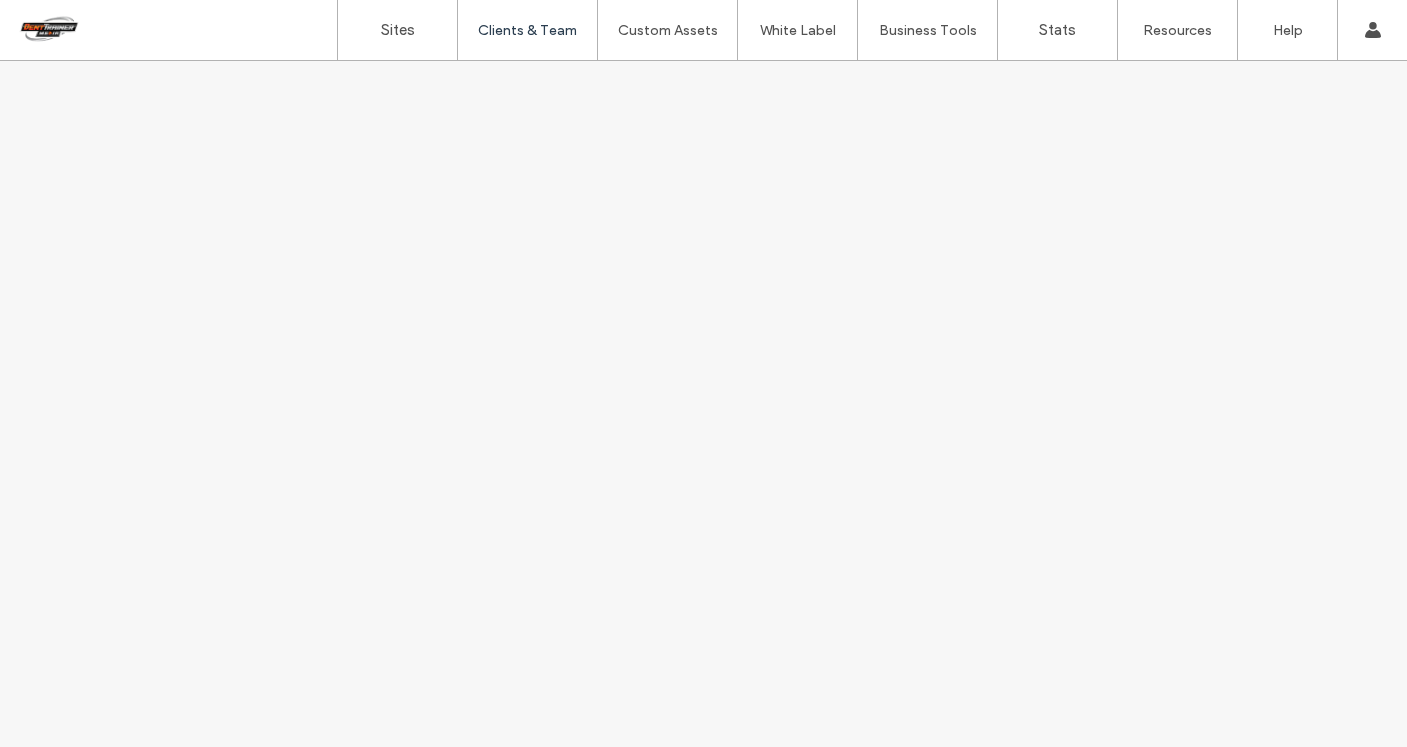 scroll, scrollTop: 0, scrollLeft: 0, axis: both 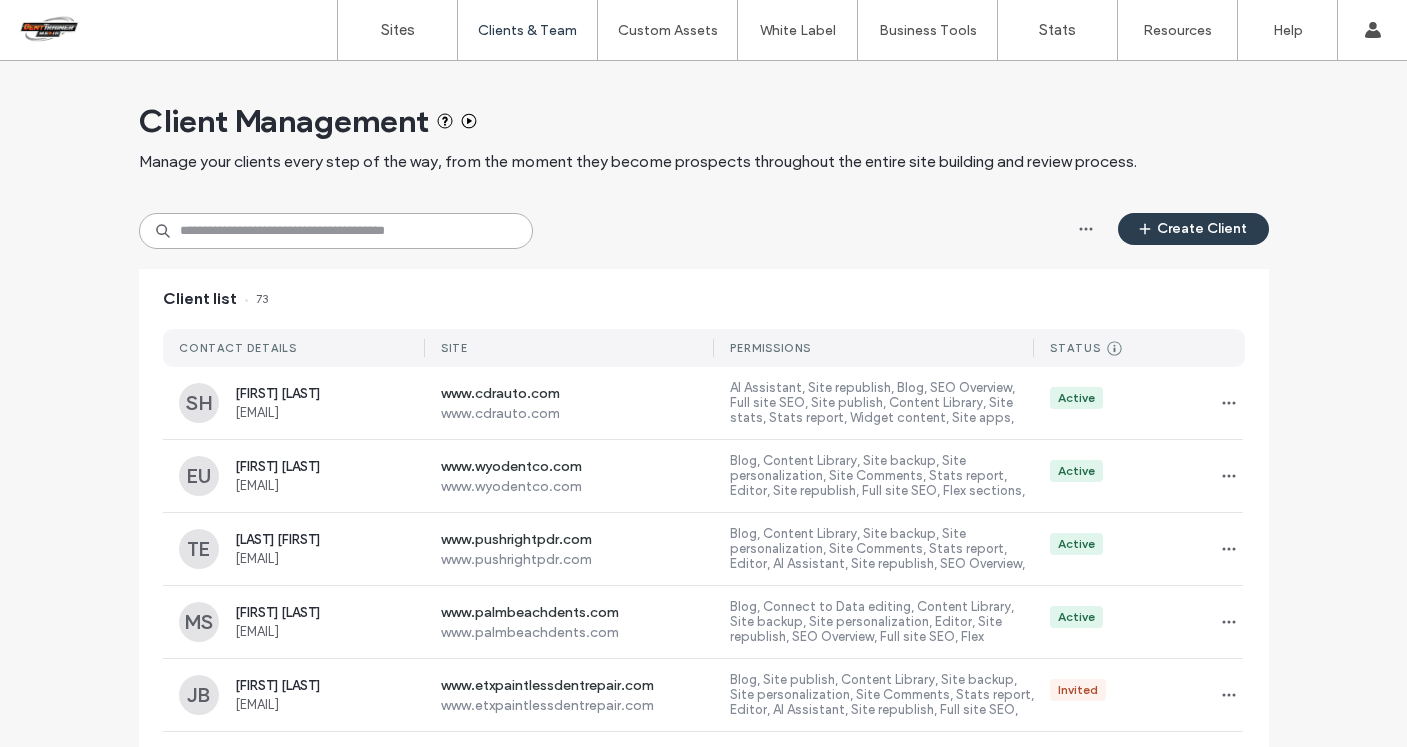 click at bounding box center [336, 231] 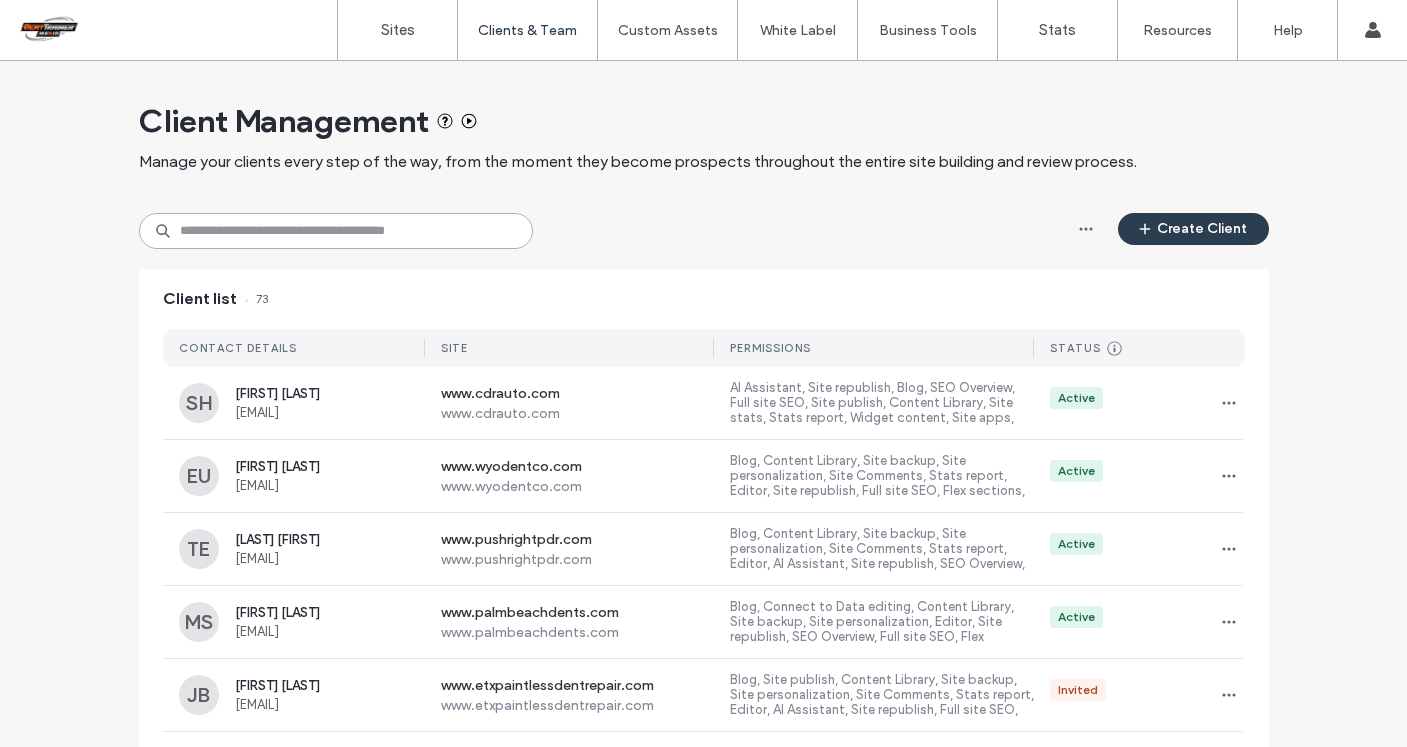 paste on "**********" 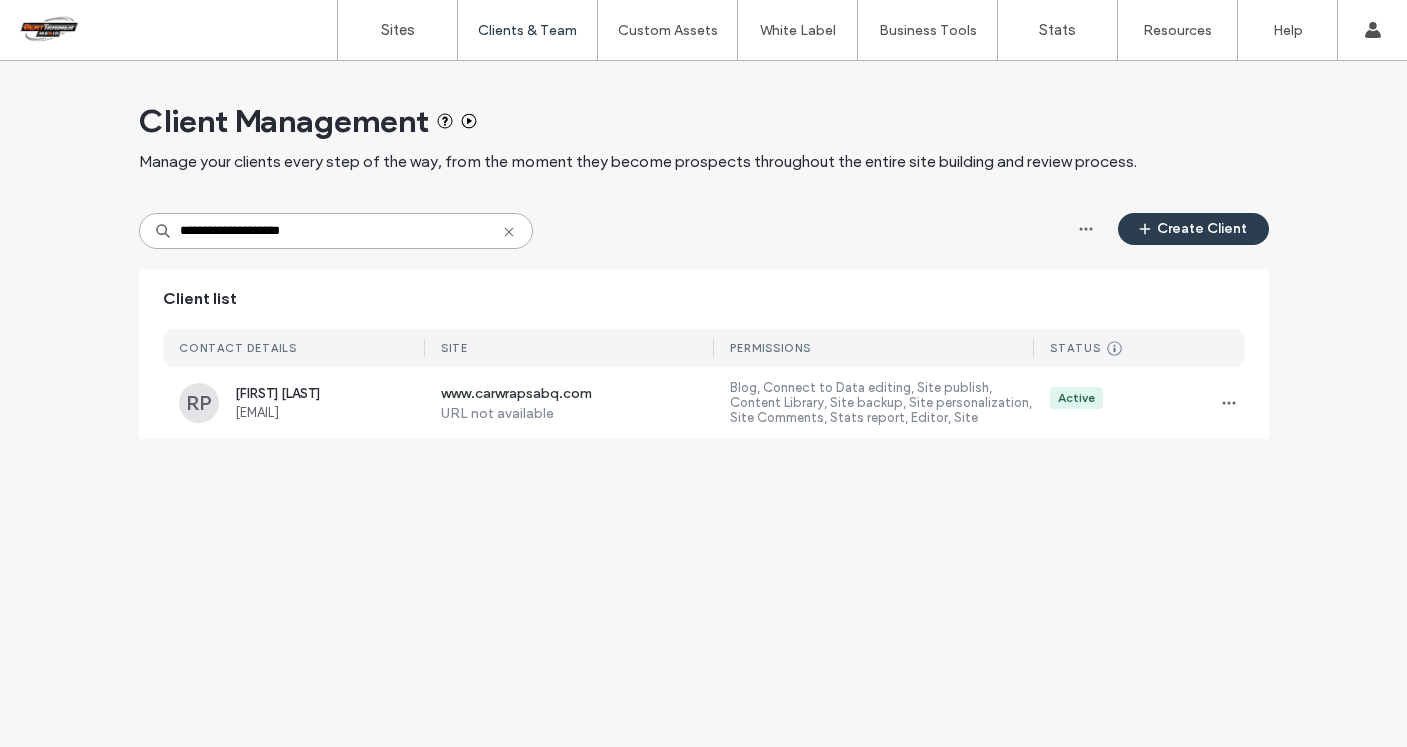 type on "**********" 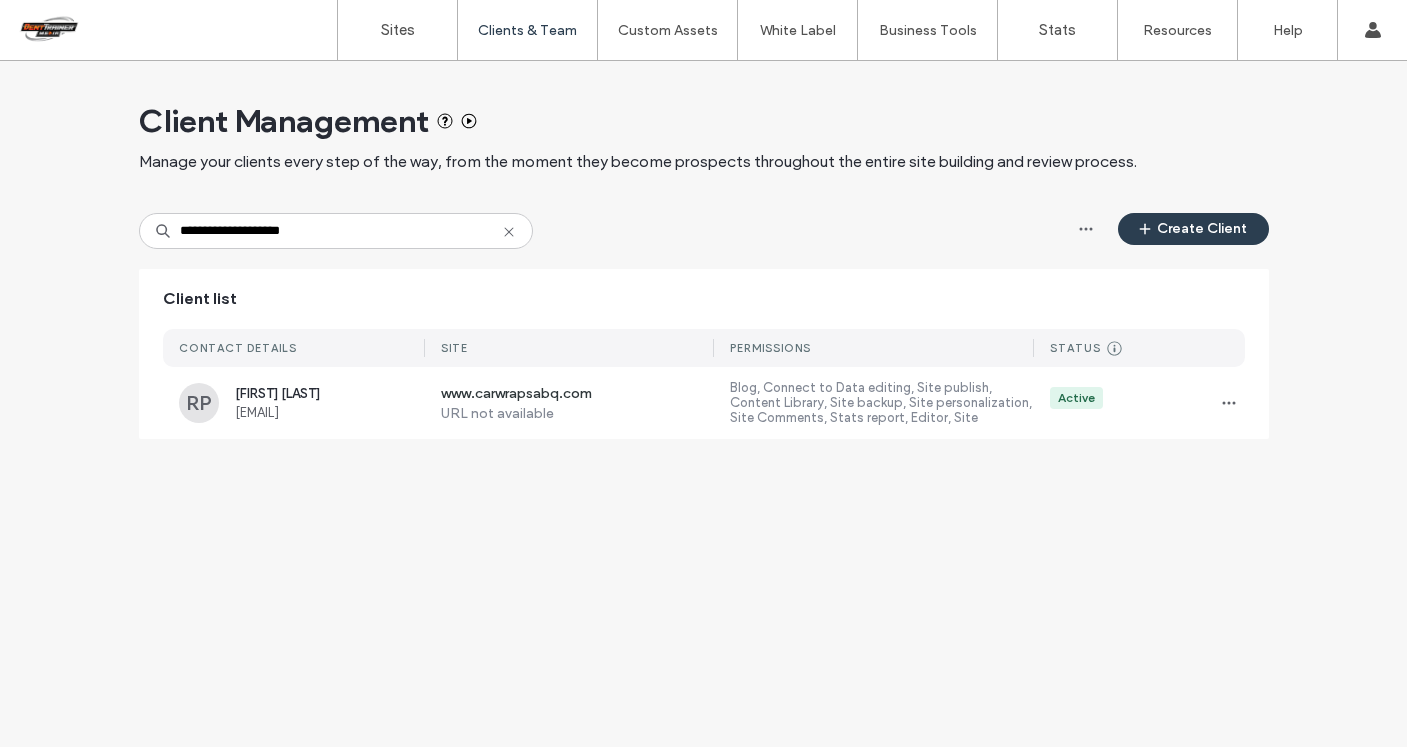click 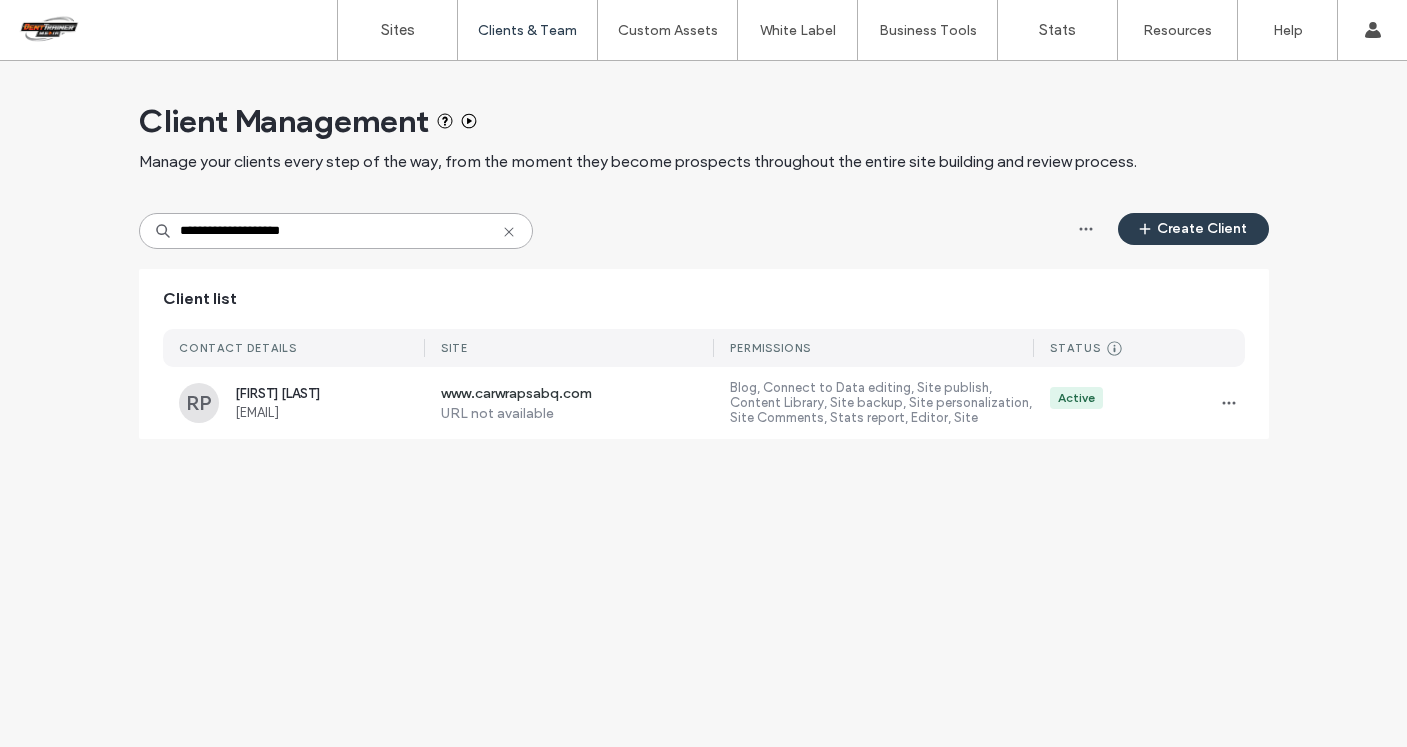 type 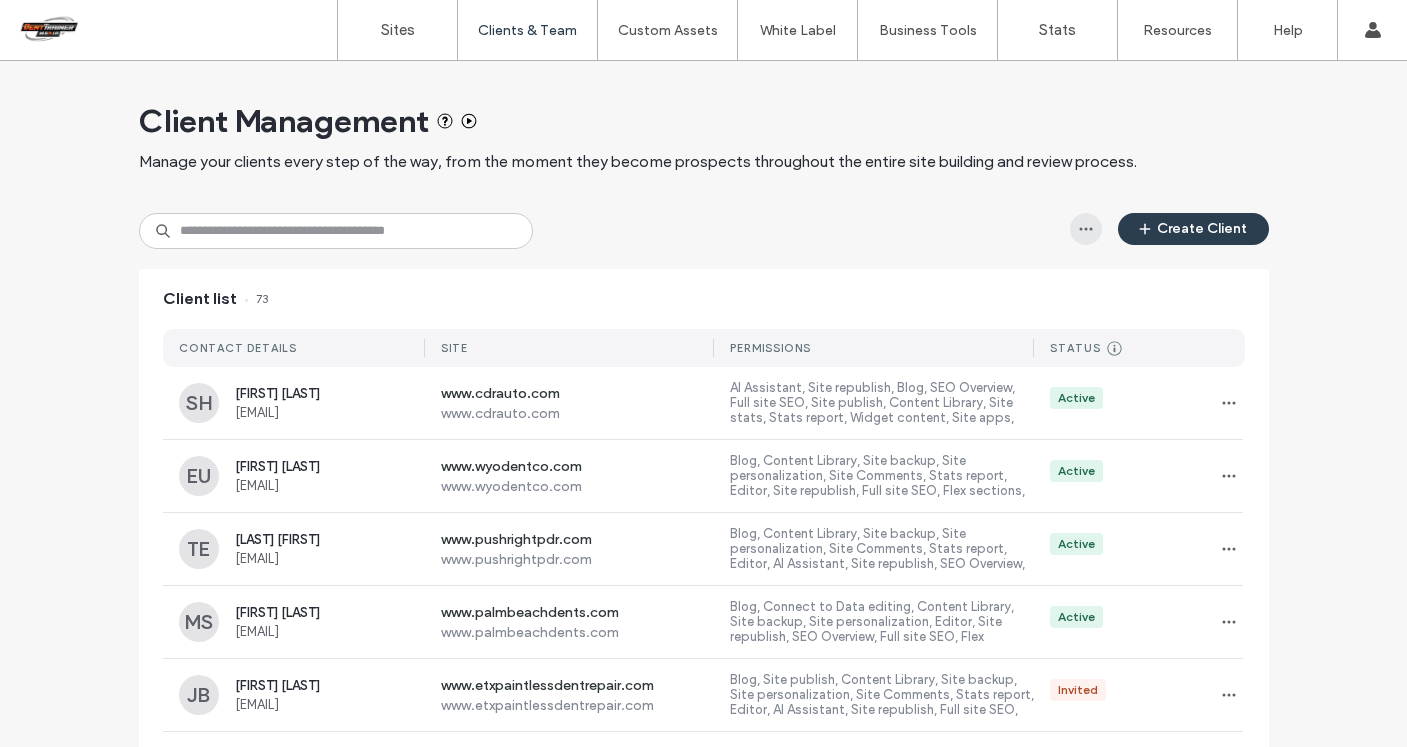 click 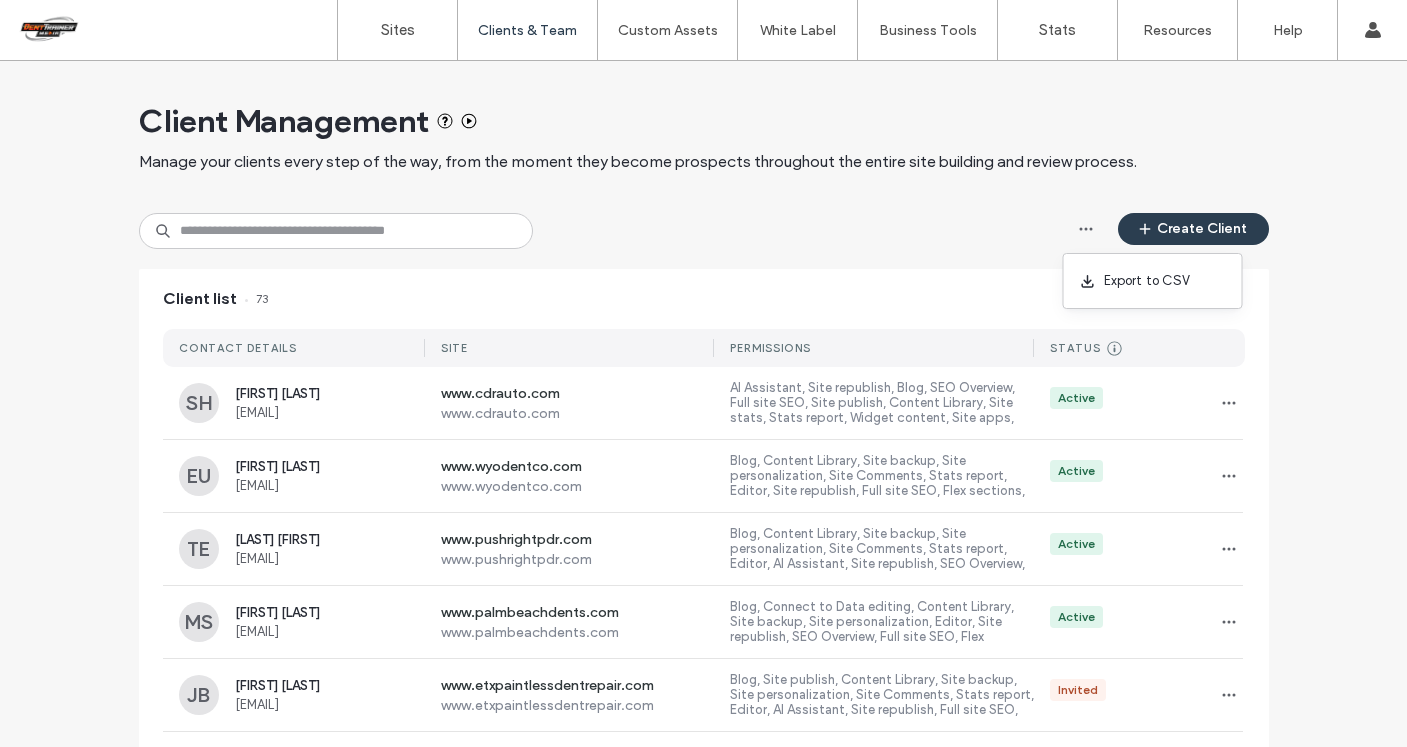 click on "Create Client" at bounding box center [704, 231] 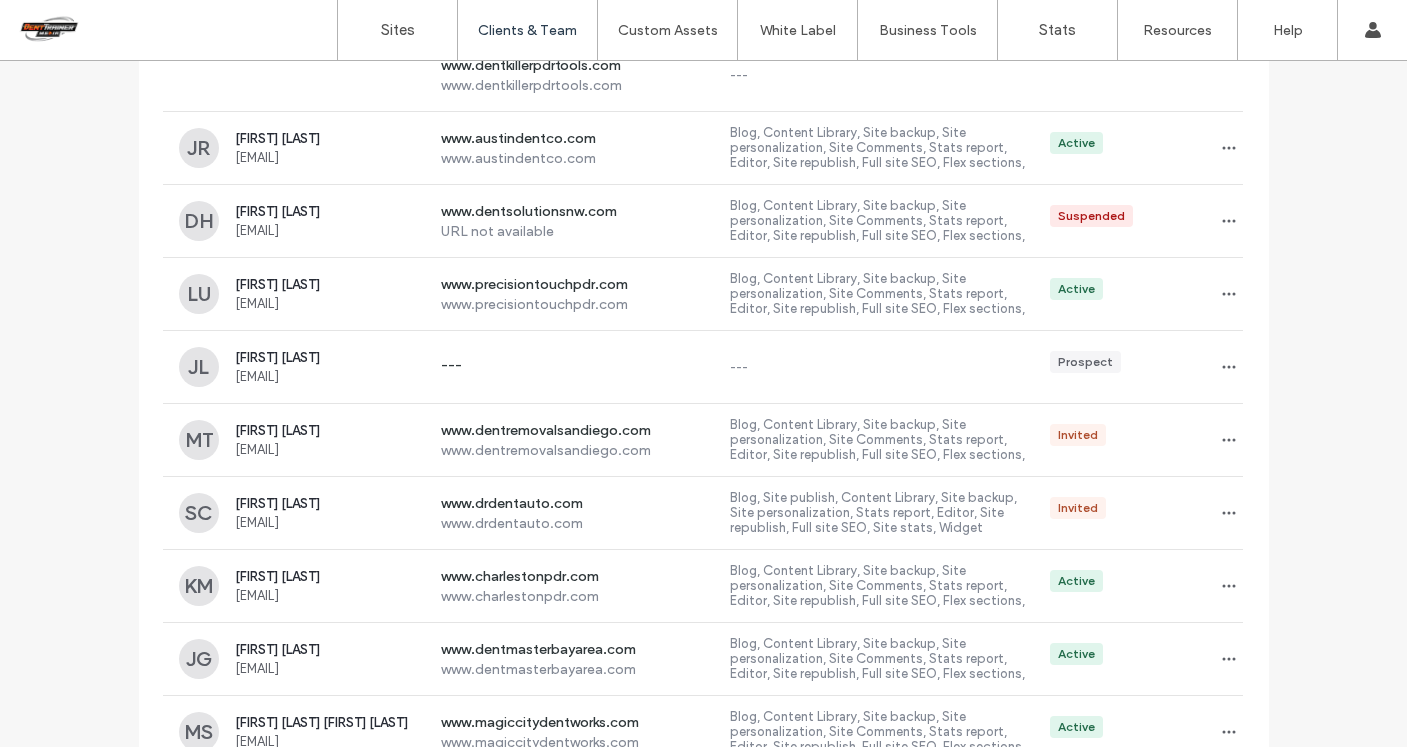 scroll, scrollTop: 2079, scrollLeft: 0, axis: vertical 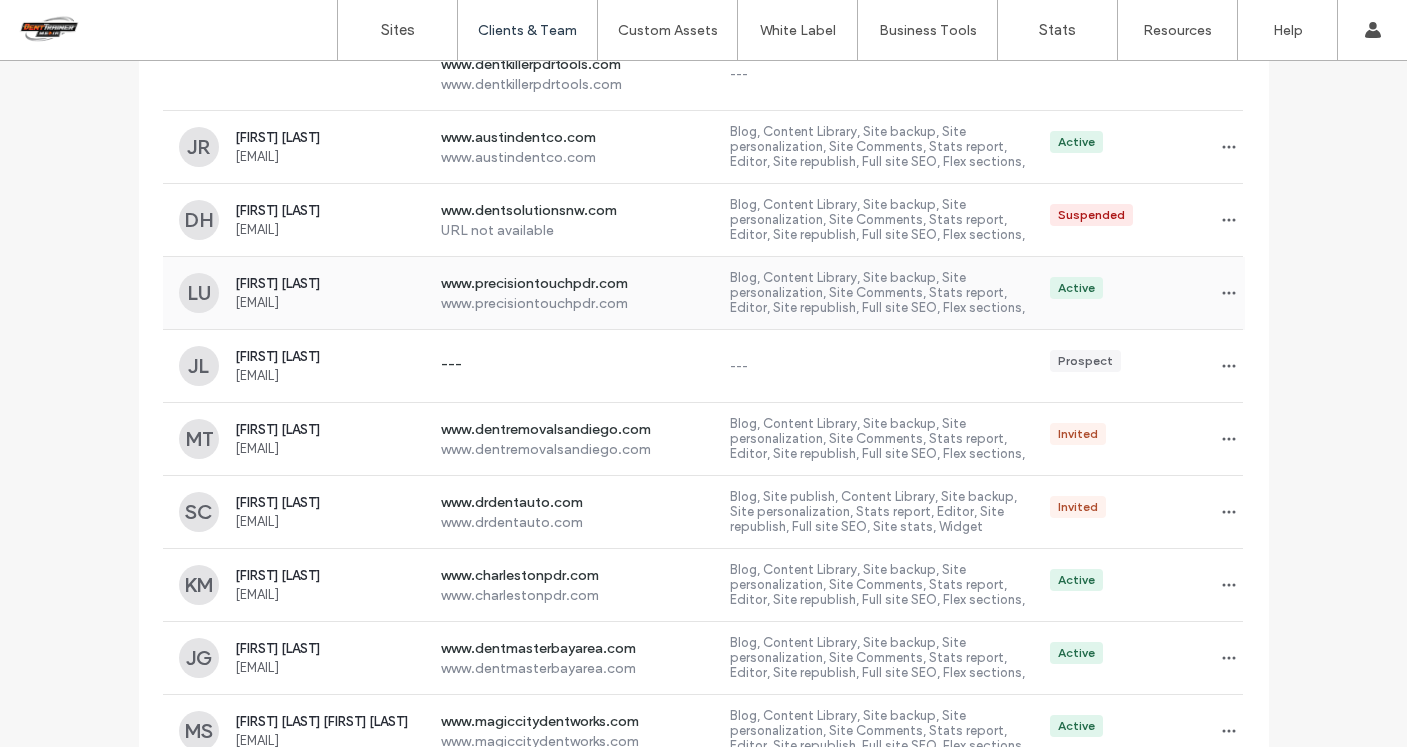 click on "www.precisiontouchpdr.com" at bounding box center [578, 303] 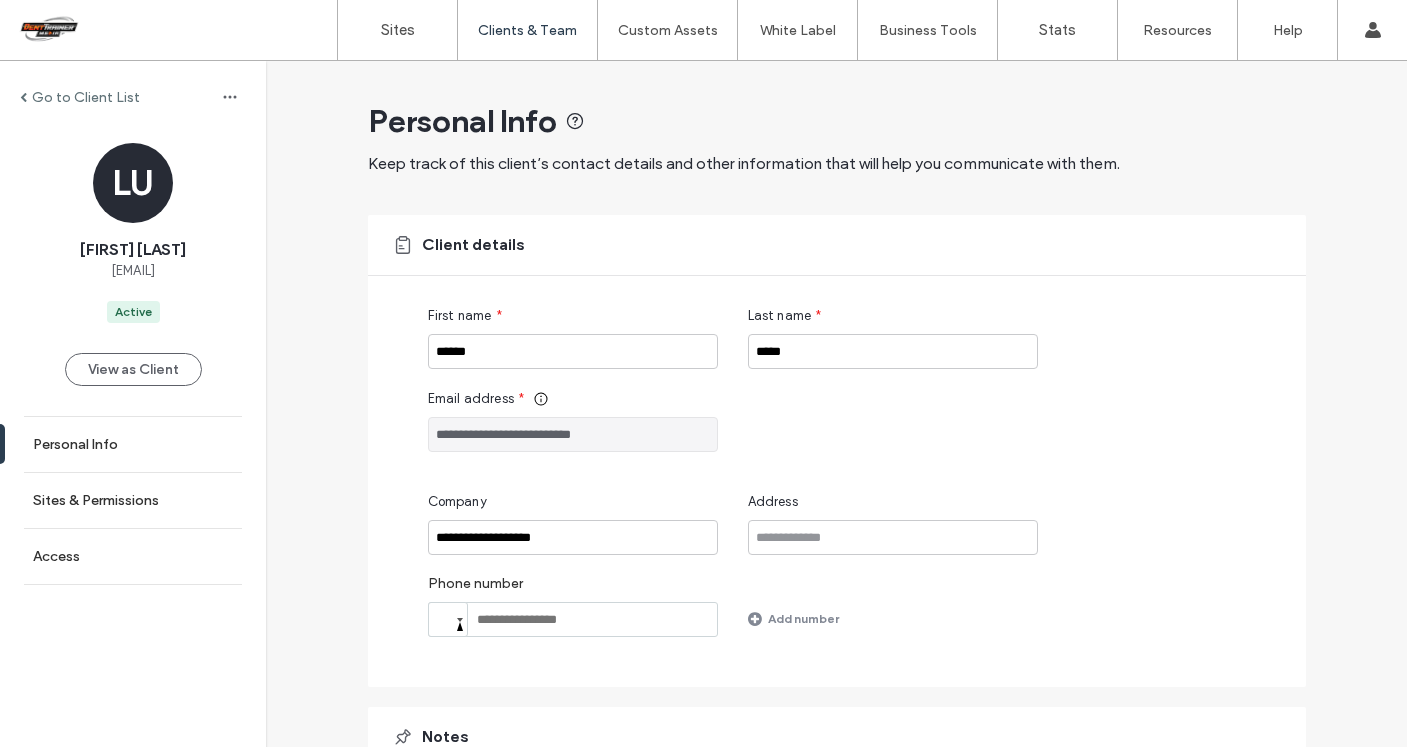 click at bounding box center [573, 619] 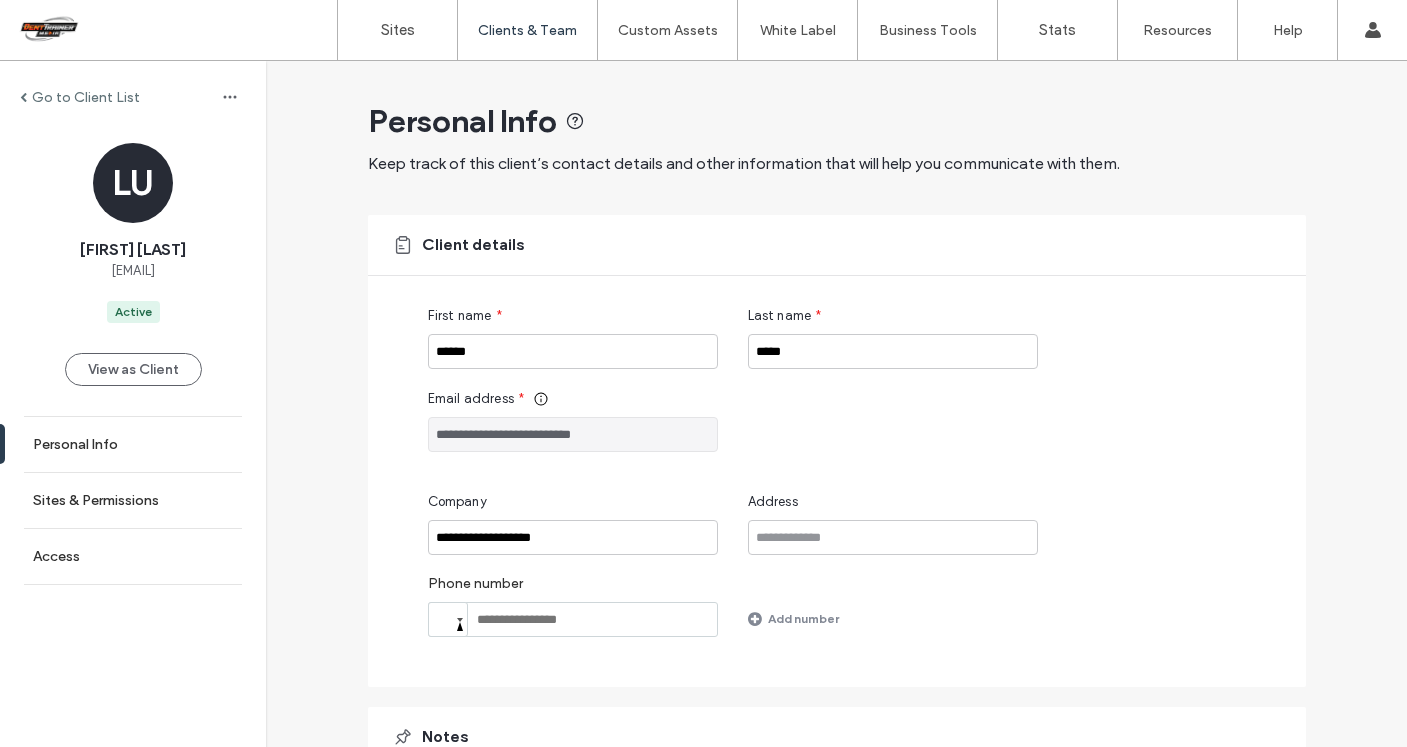paste on "**********" 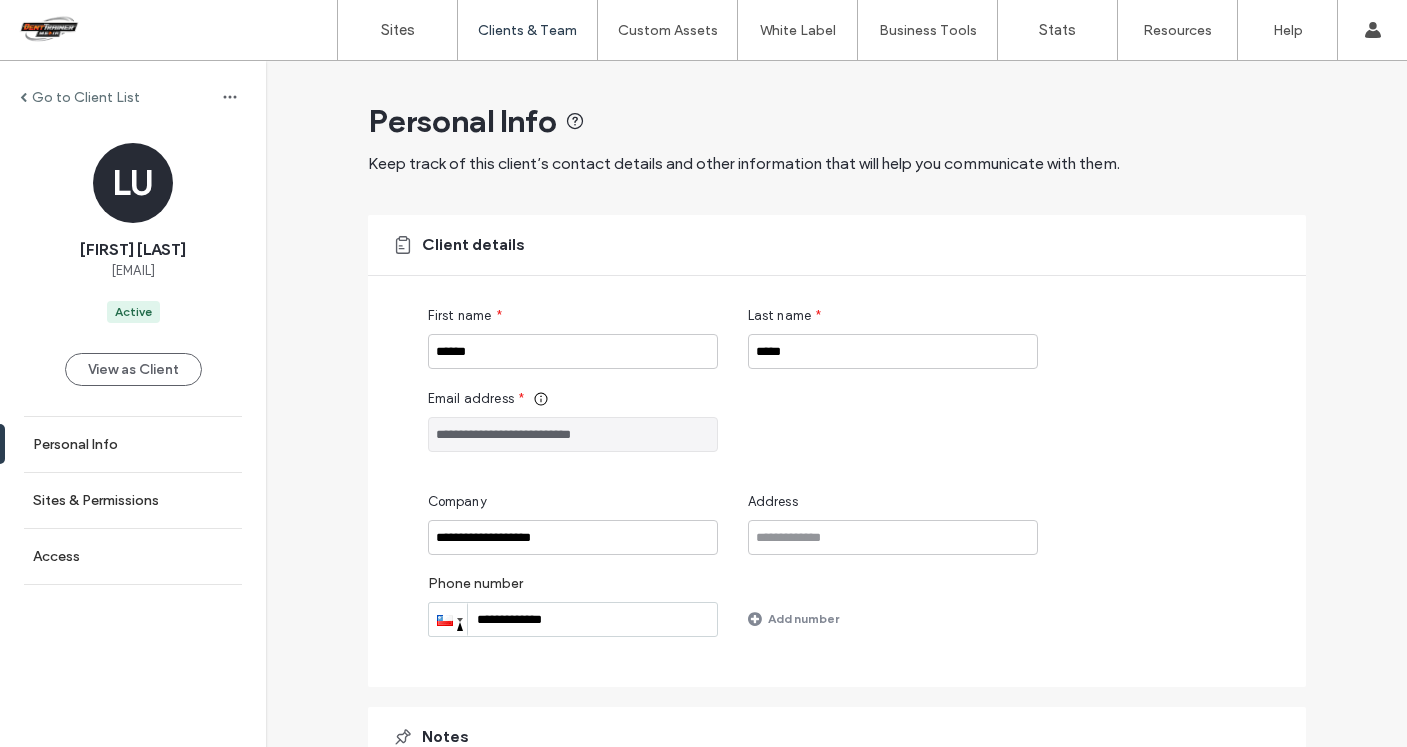 click at bounding box center [445, 620] 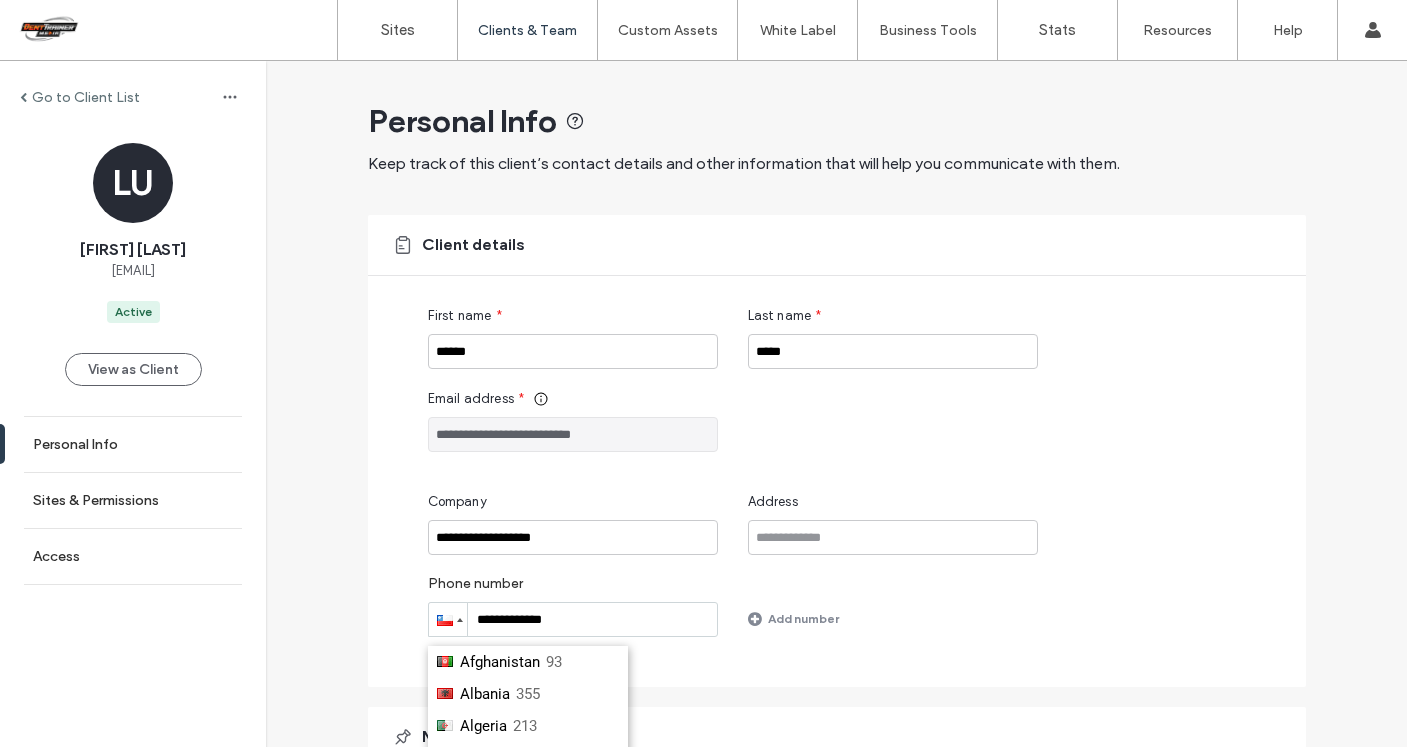 scroll, scrollTop: 99, scrollLeft: 0, axis: vertical 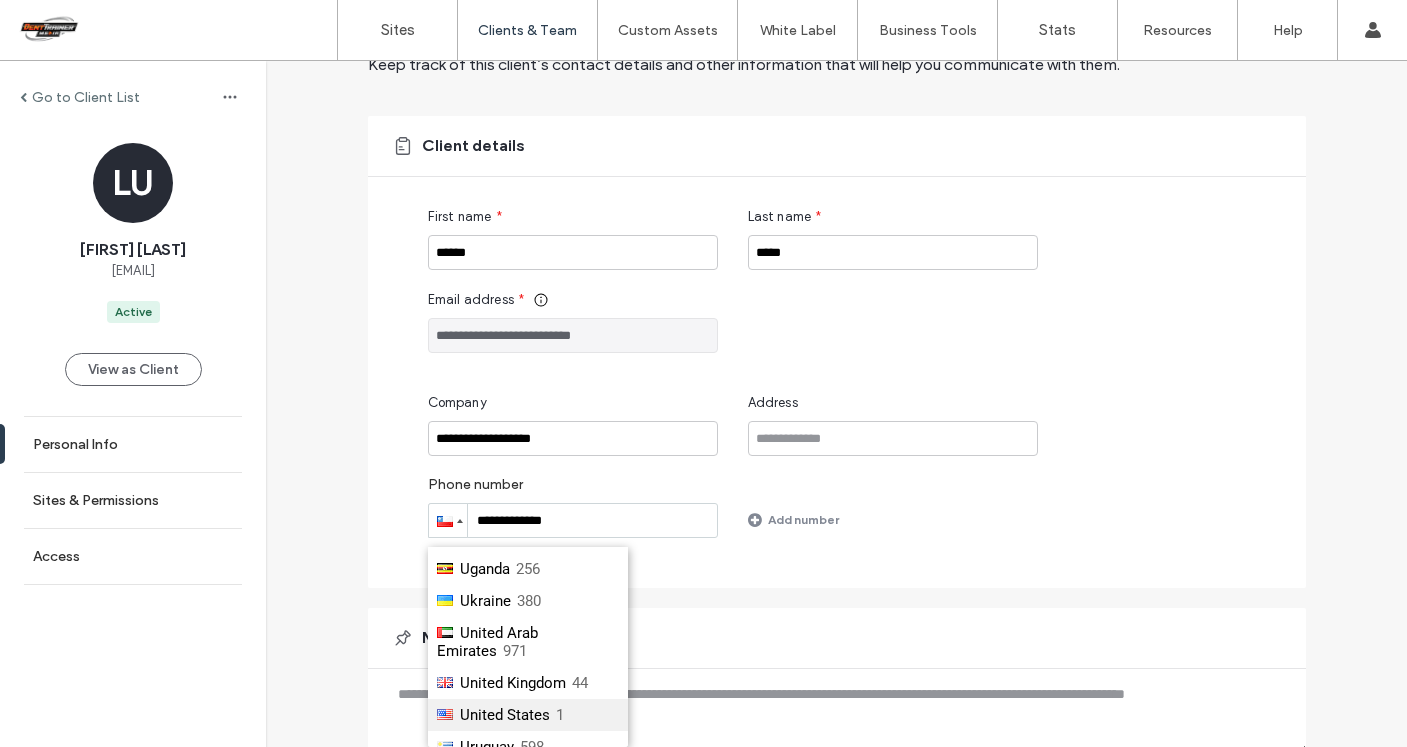 click on "United States" at bounding box center [505, 715] 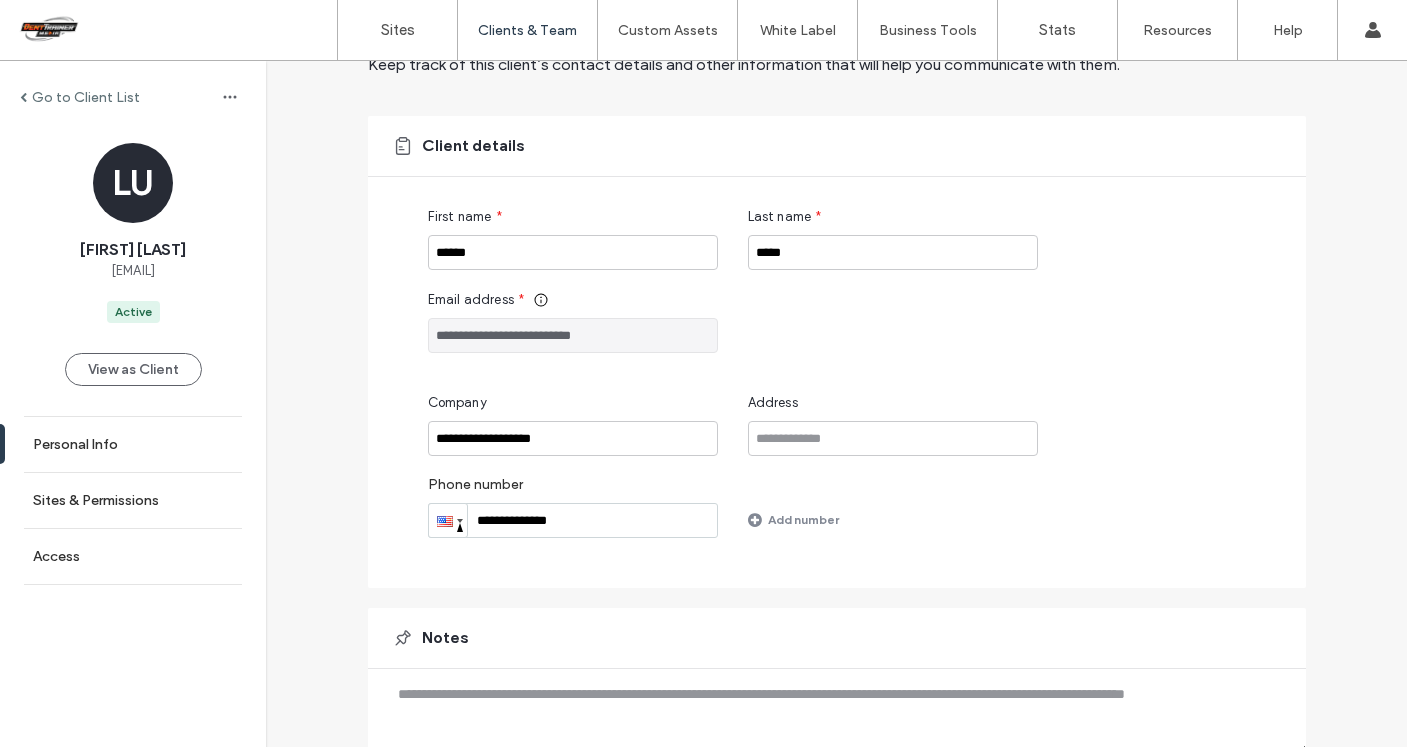 drag, startPoint x: 572, startPoint y: 524, endPoint x: 264, endPoint y: 523, distance: 308.00162 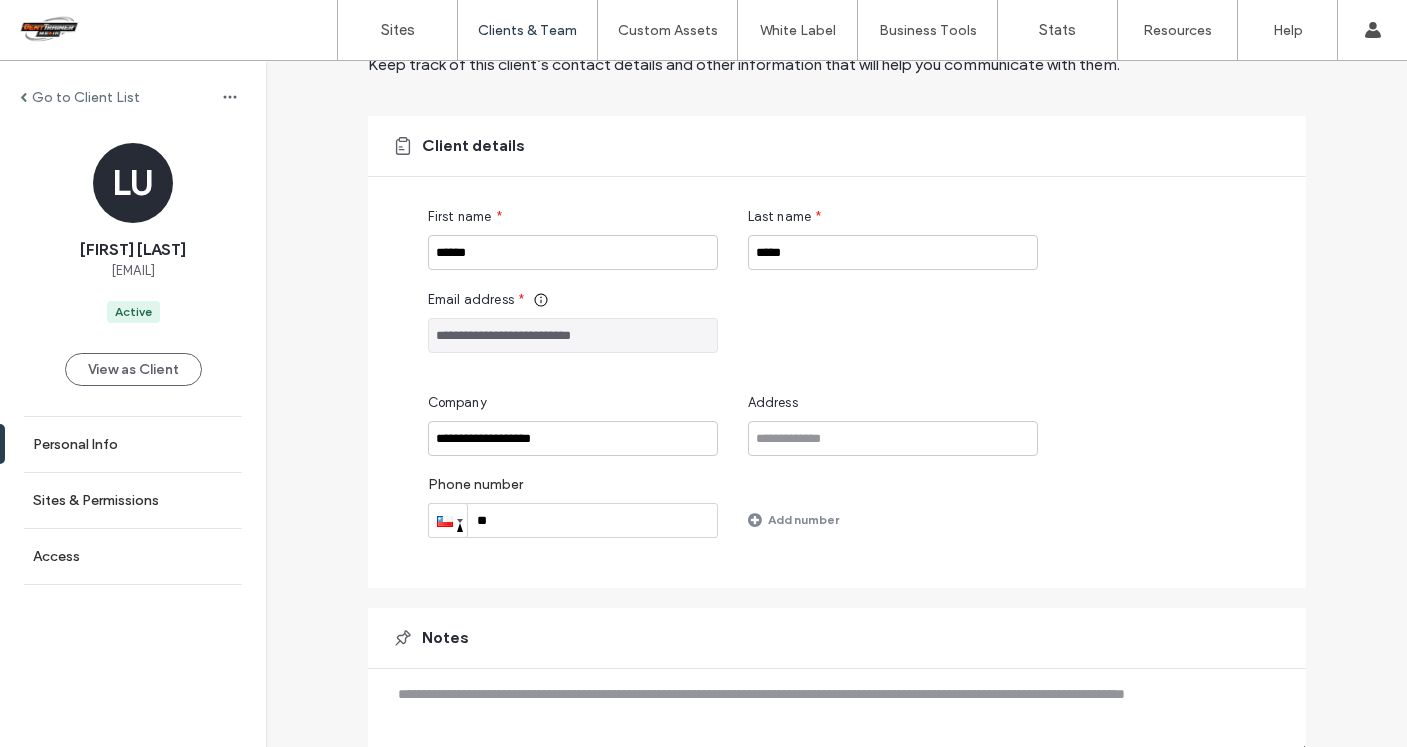 type on "*" 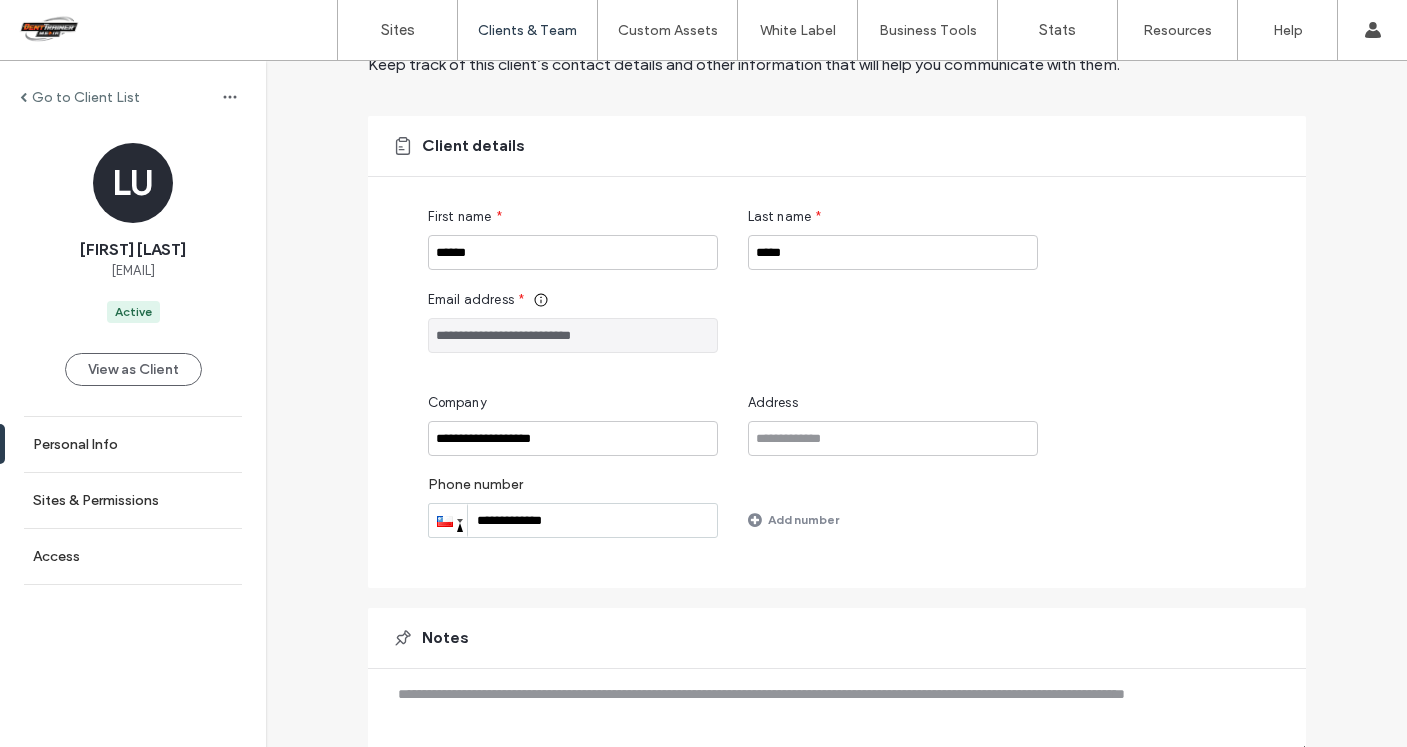 click at bounding box center (448, 520) 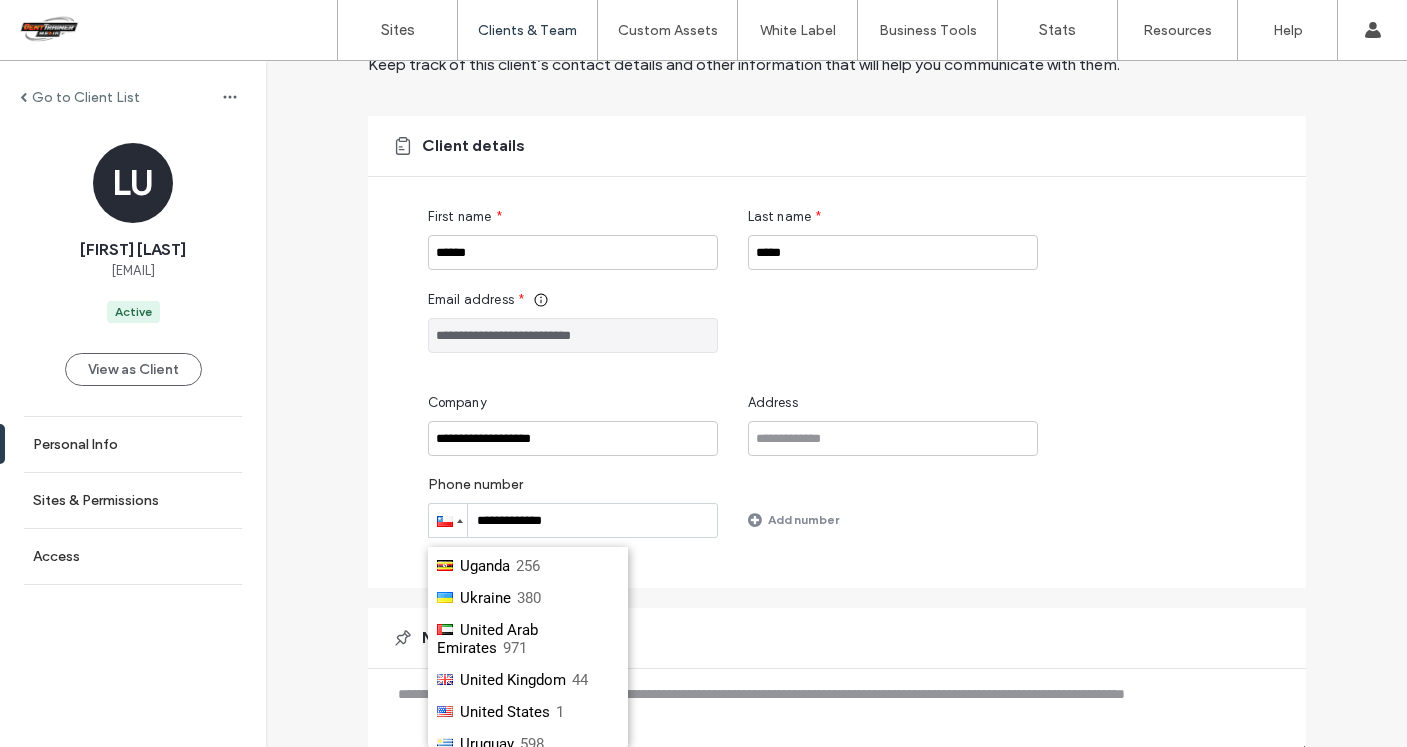 scroll, scrollTop: 6480, scrollLeft: 0, axis: vertical 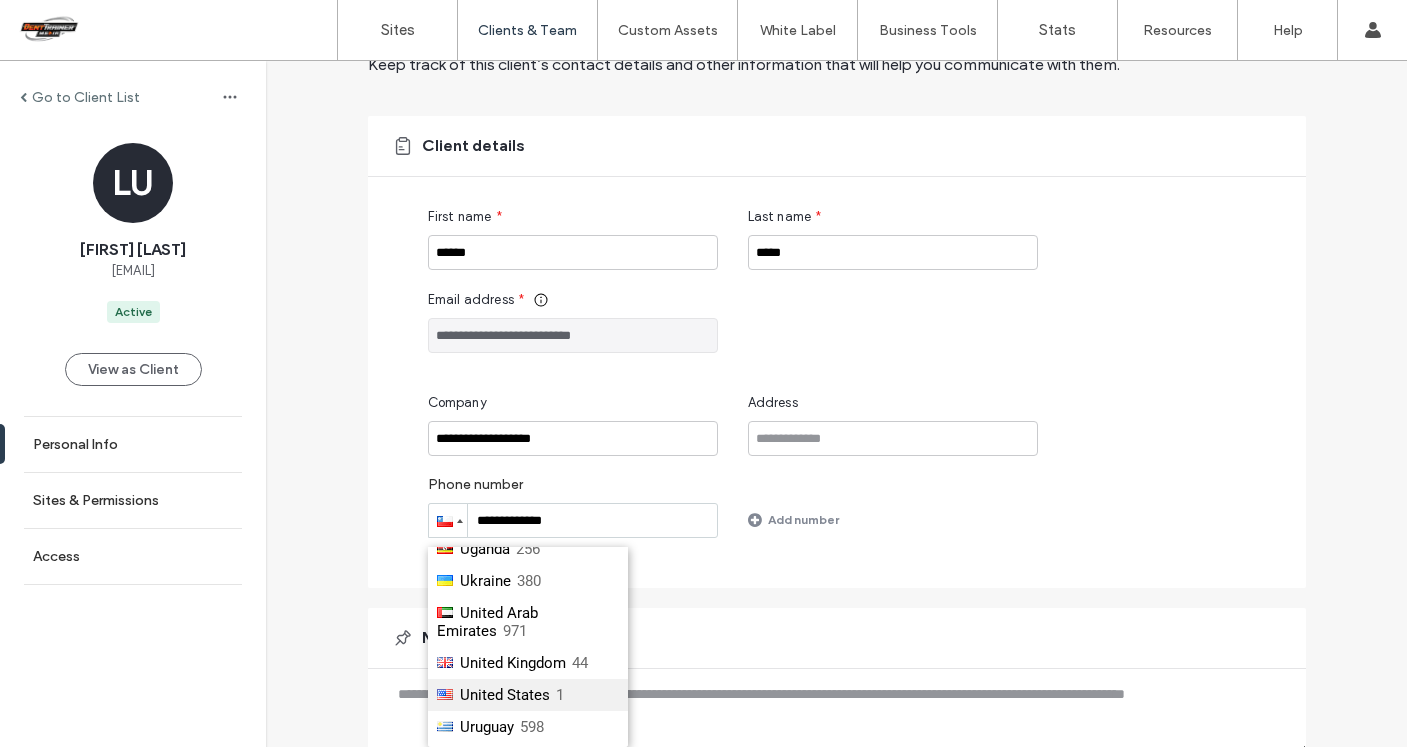 click on "United States" at bounding box center (505, 695) 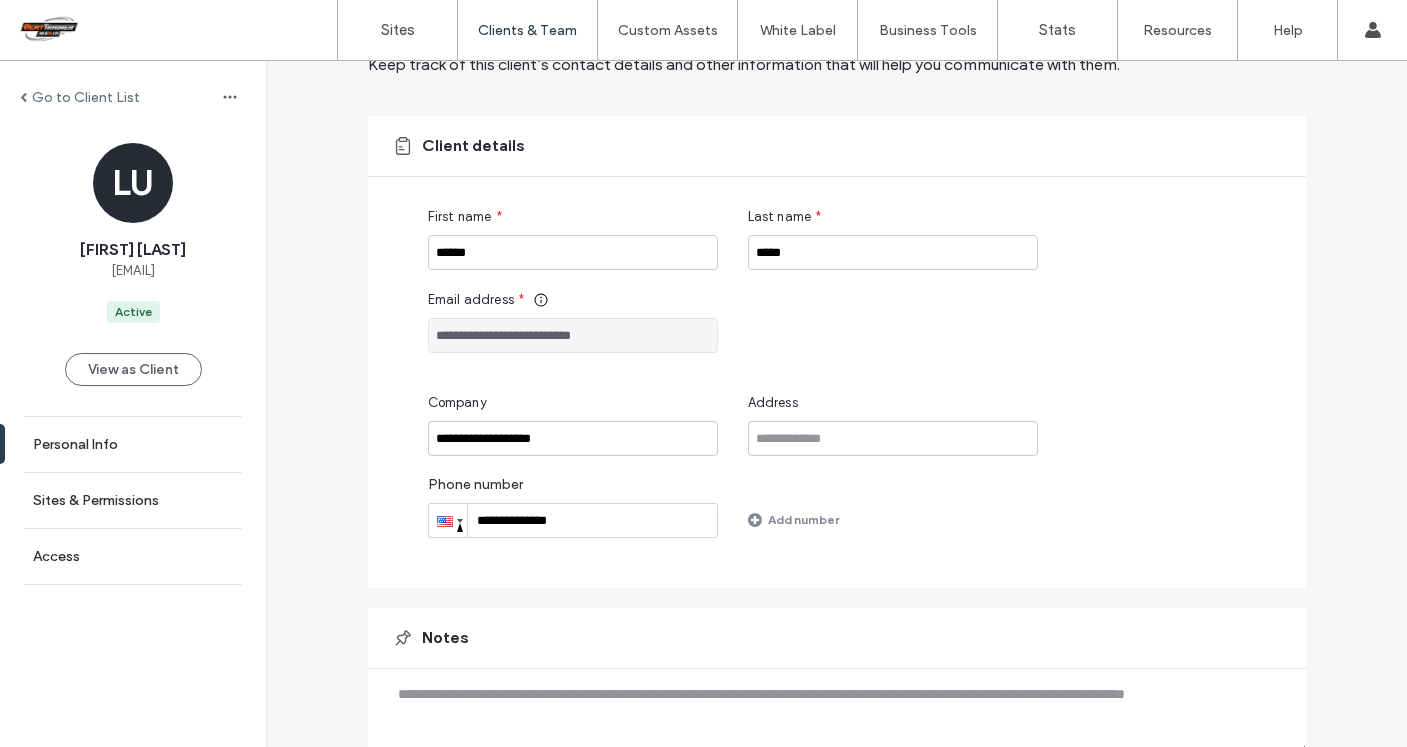 click on "**********" at bounding box center (573, 520) 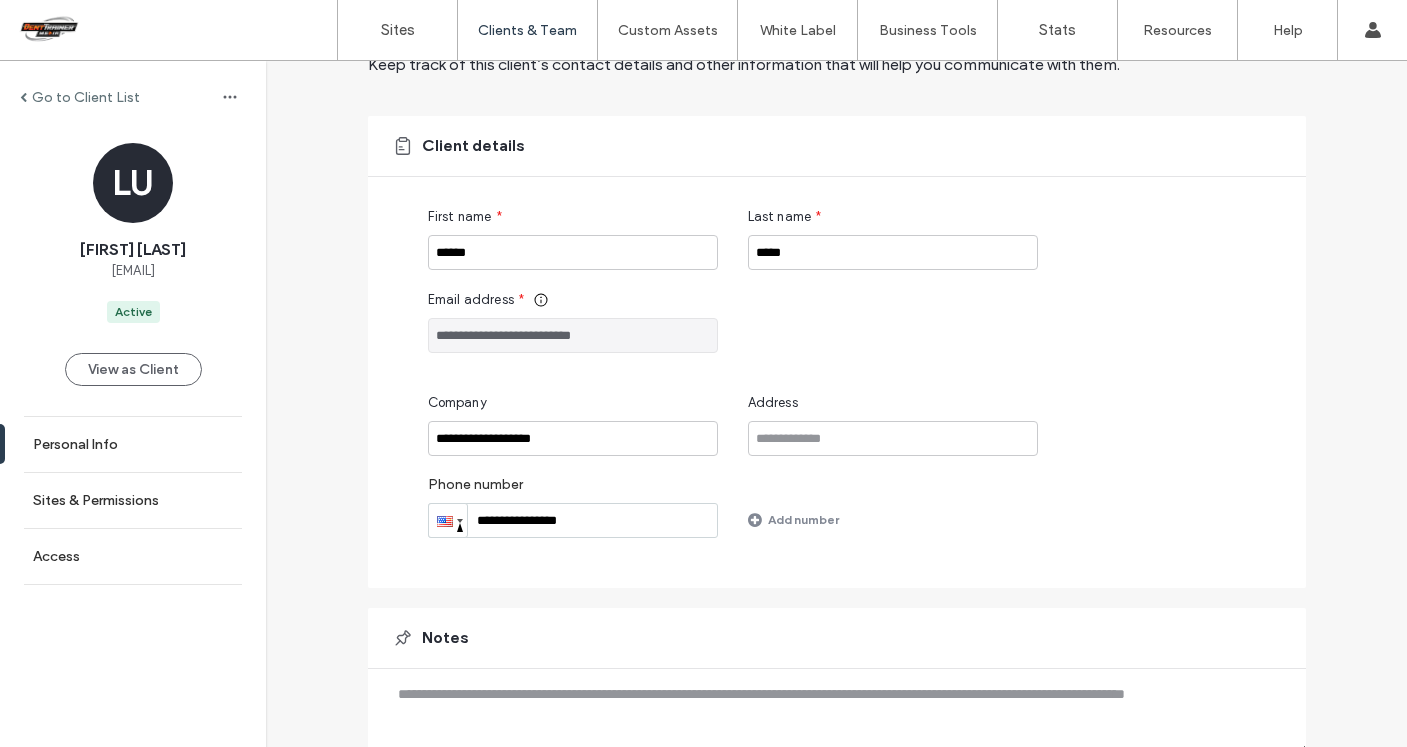 type on "**********" 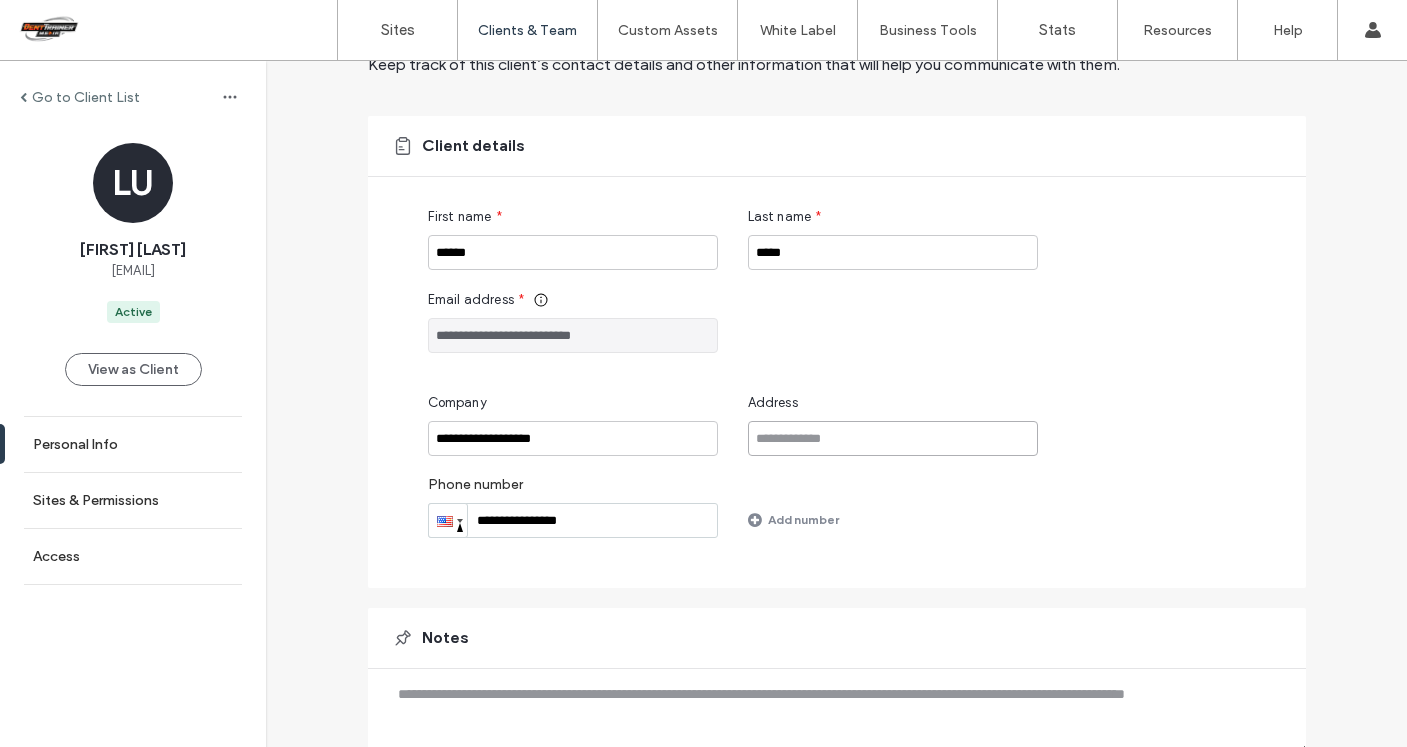 click at bounding box center [893, 438] 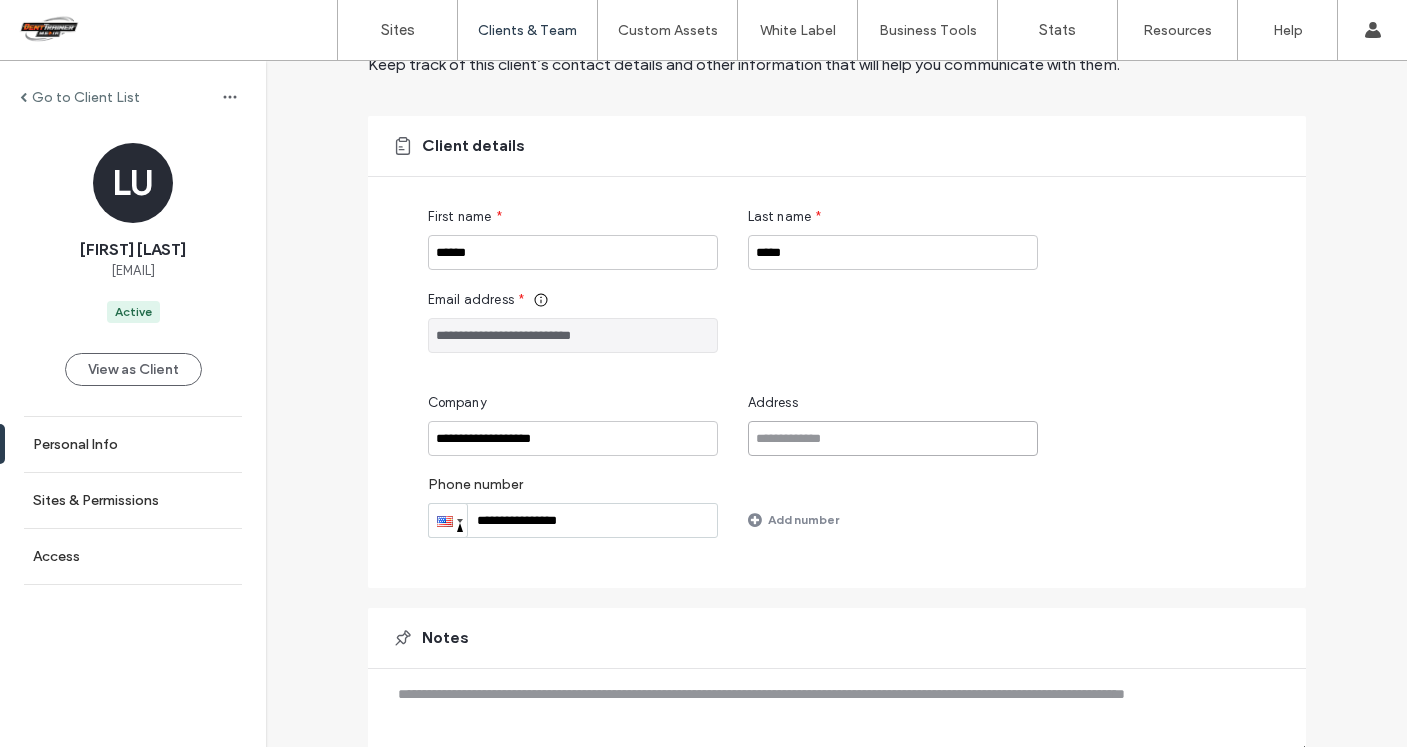 paste on "**********" 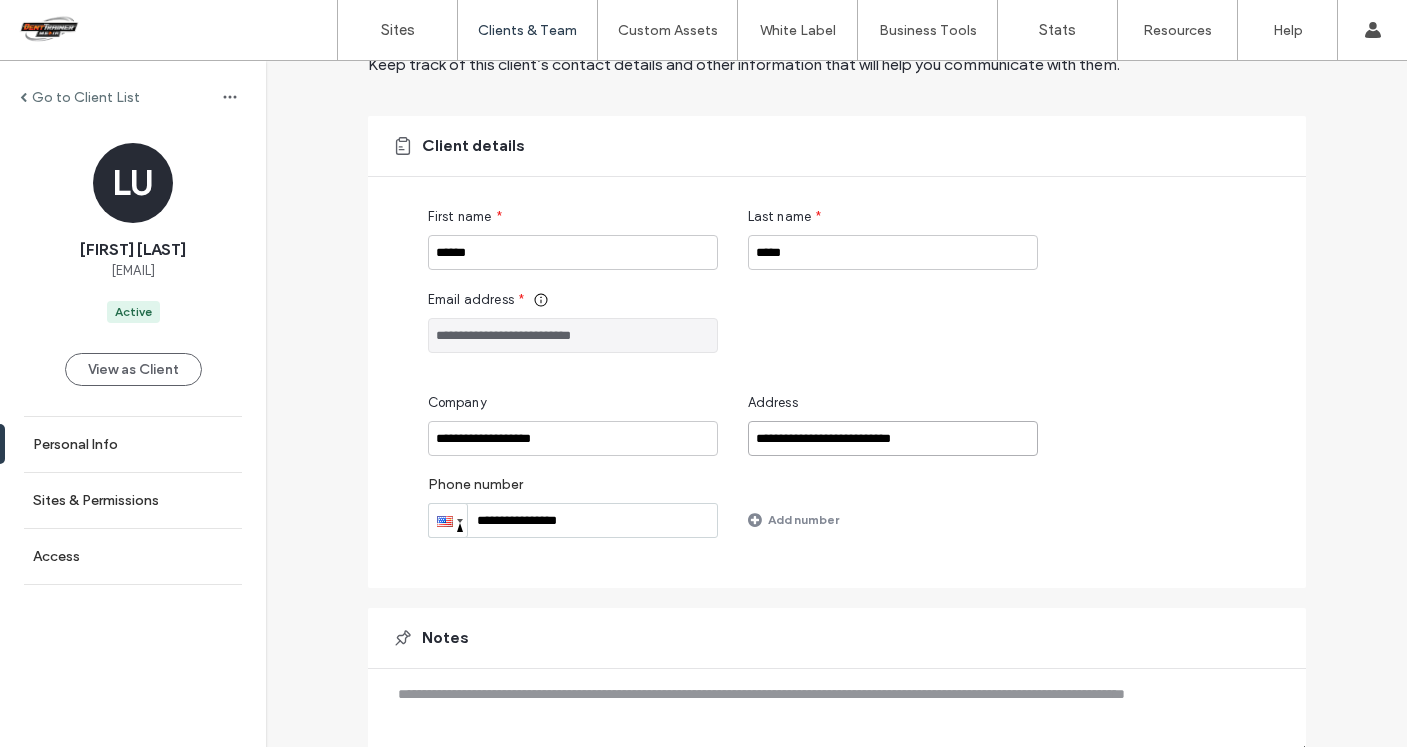 scroll, scrollTop: 184, scrollLeft: 0, axis: vertical 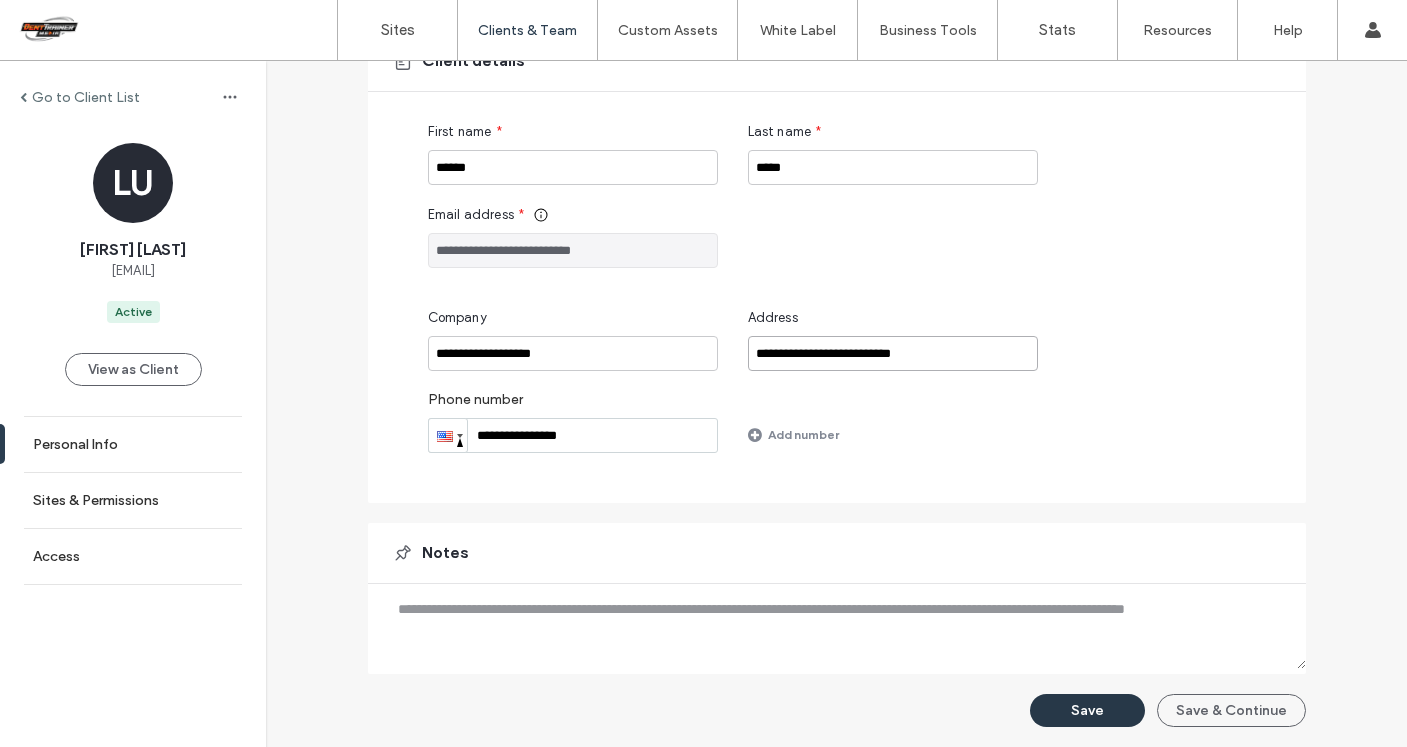 type on "**********" 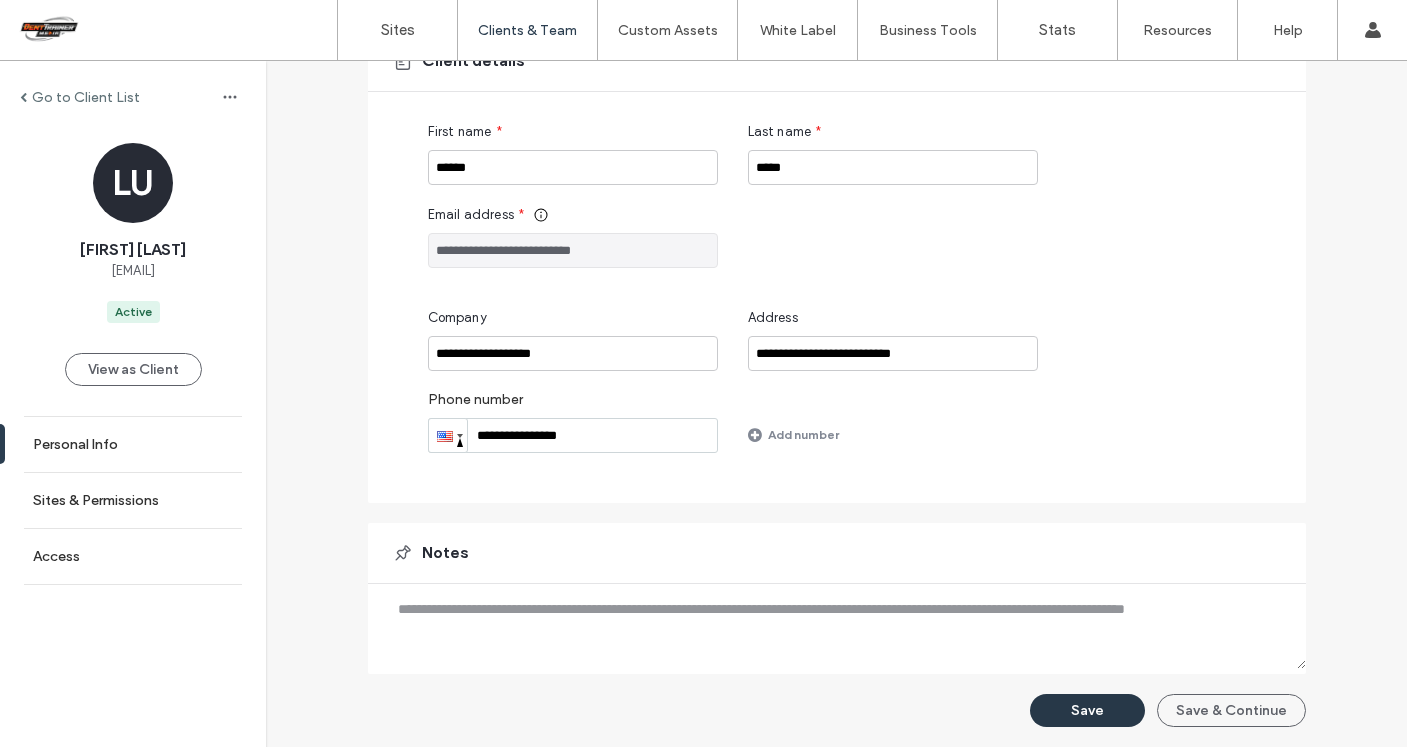 click on "Save" at bounding box center [1087, 710] 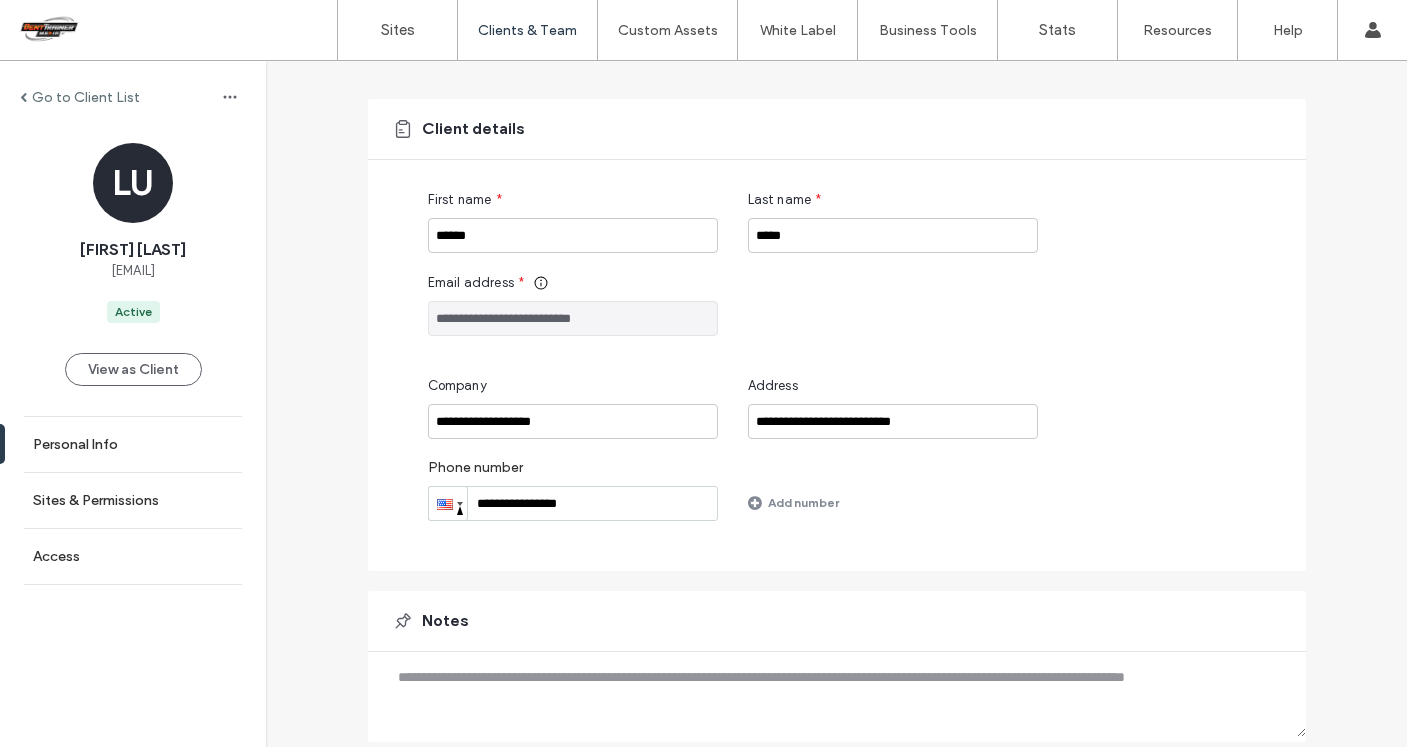 scroll, scrollTop: 0, scrollLeft: 0, axis: both 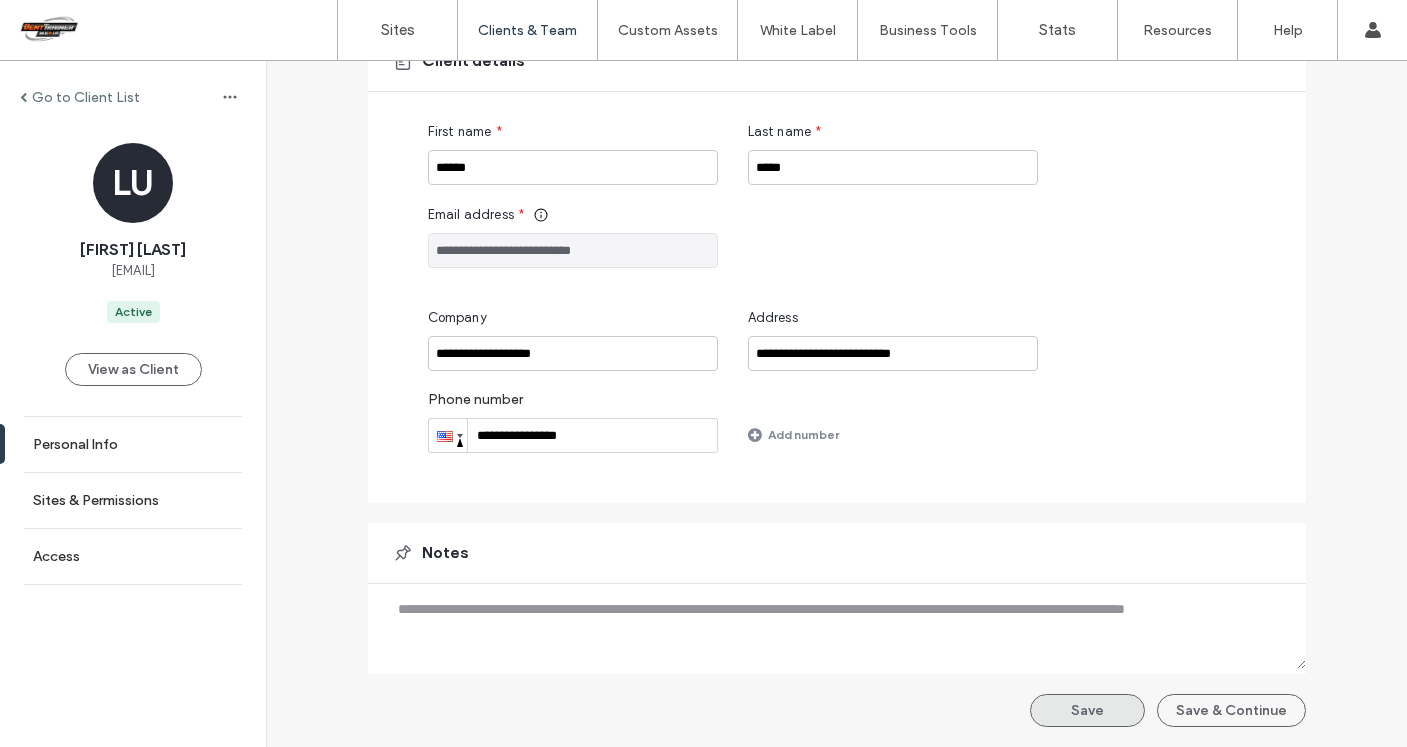 click on "Save" at bounding box center [1087, 710] 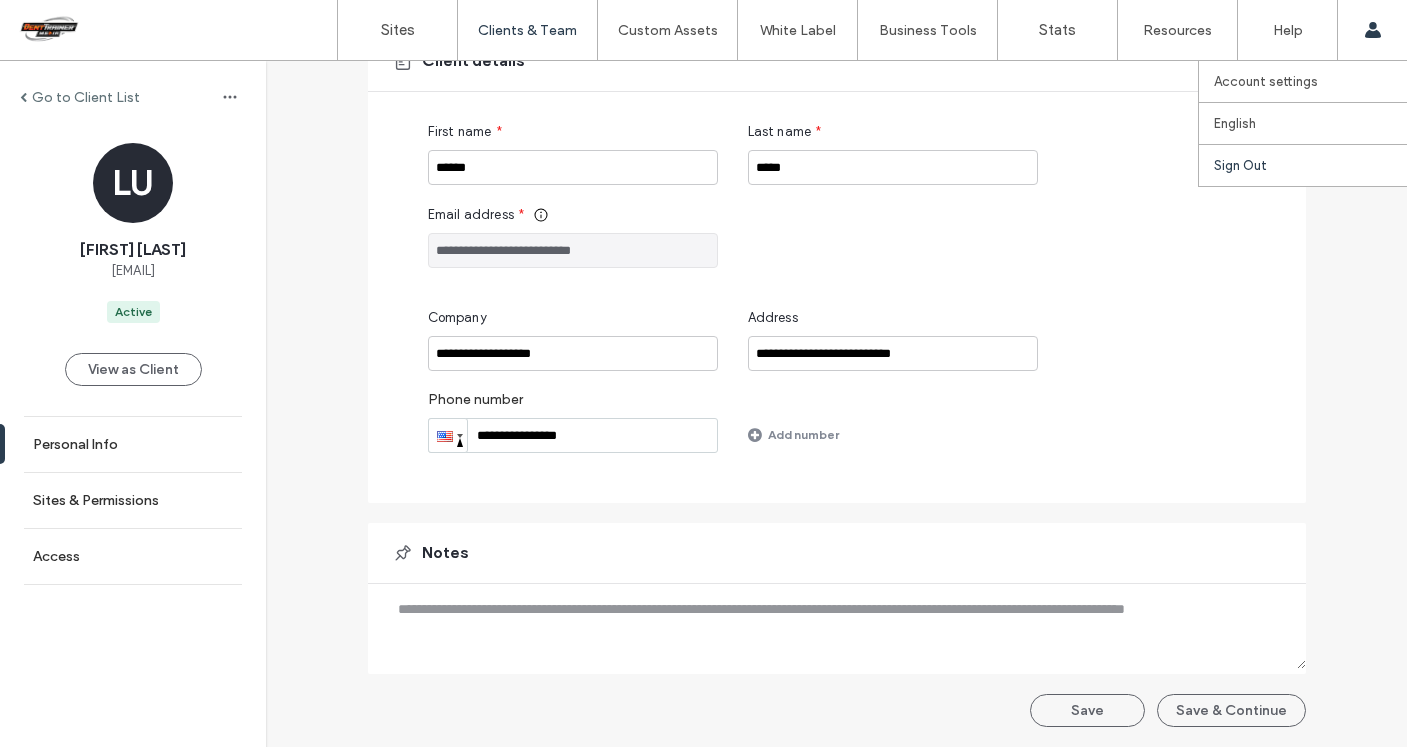 click on "Sign Out" at bounding box center [1240, 165] 